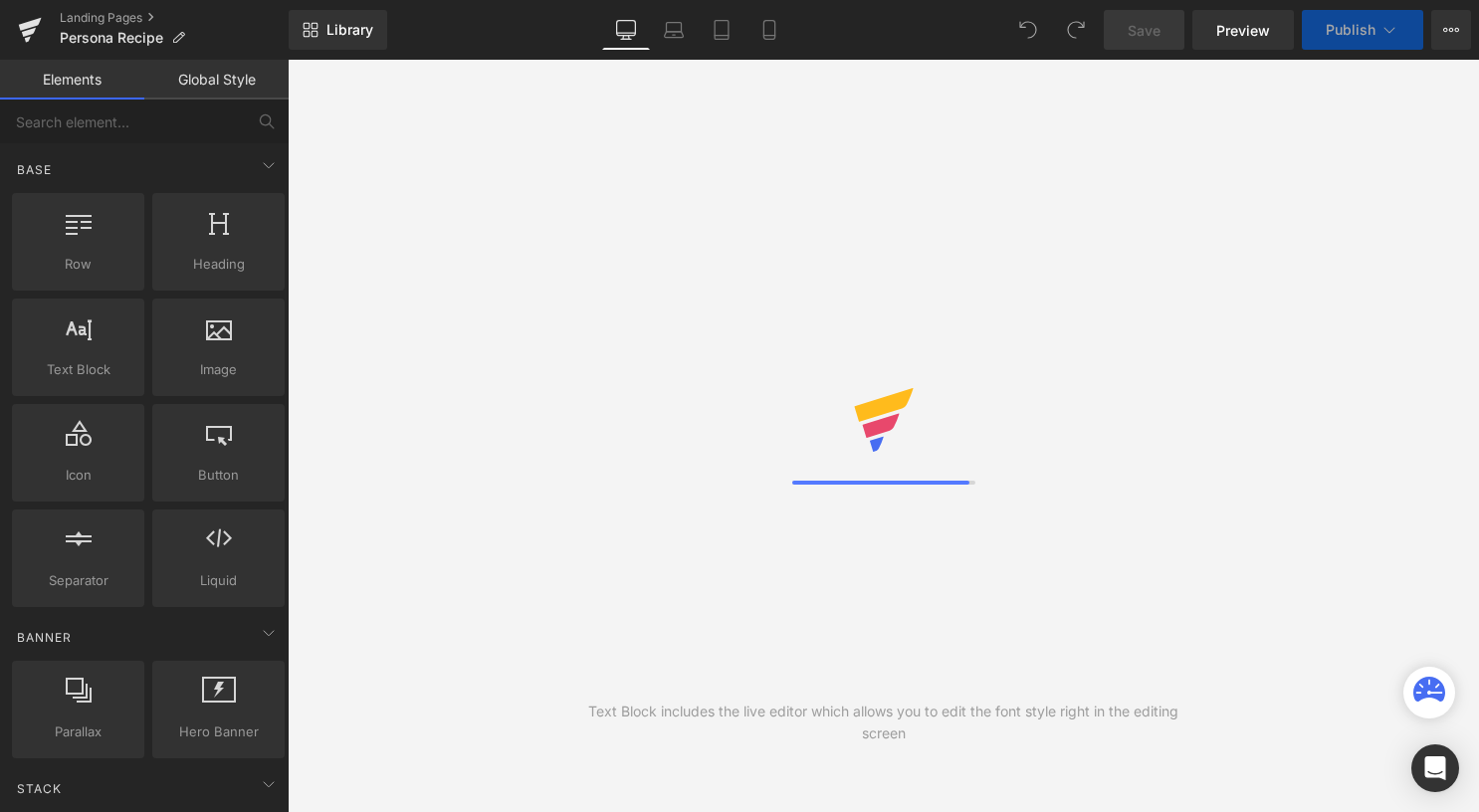 scroll, scrollTop: 0, scrollLeft: 0, axis: both 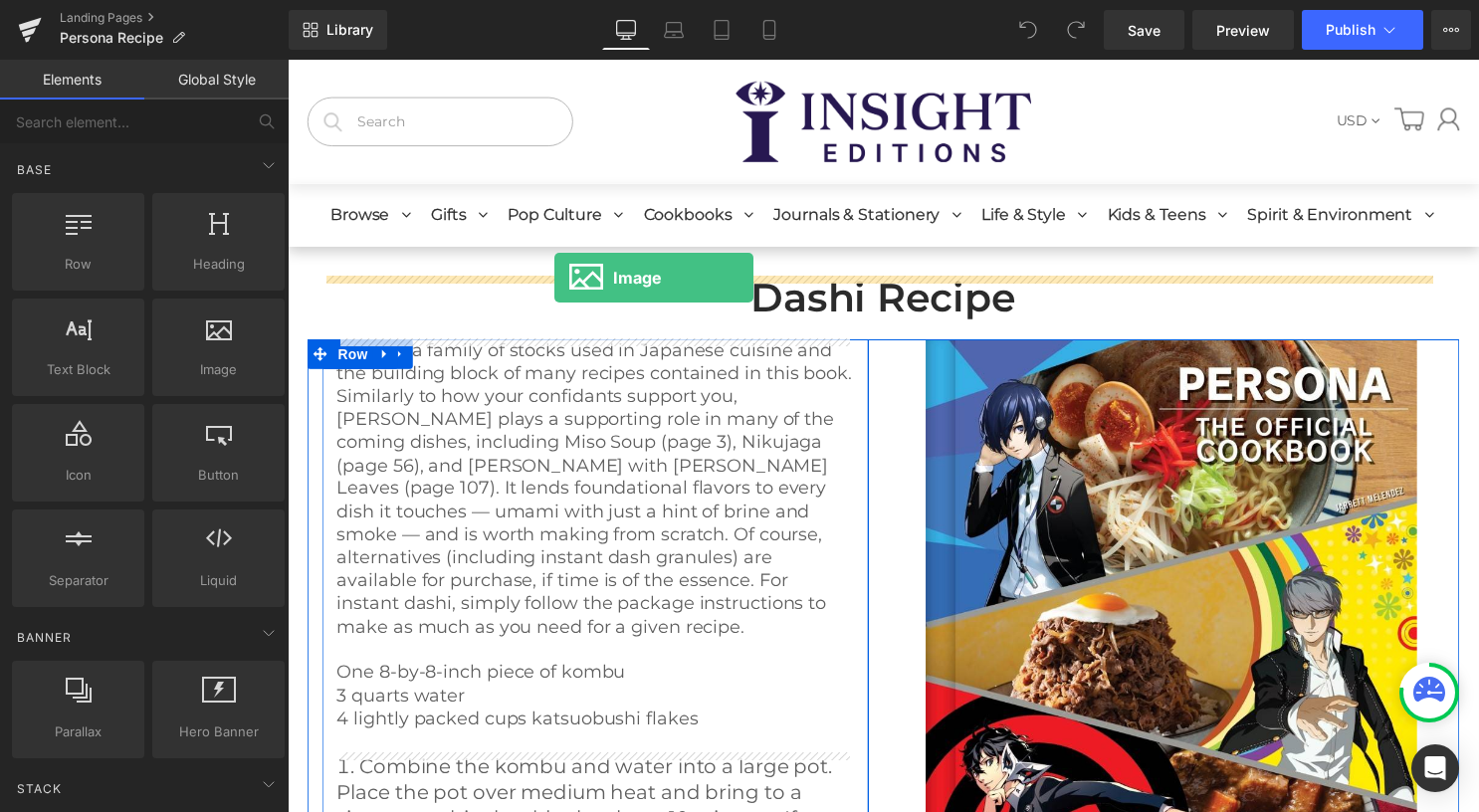 drag, startPoint x: 491, startPoint y: 404, endPoint x: 557, endPoint y: 280, distance: 140.47064 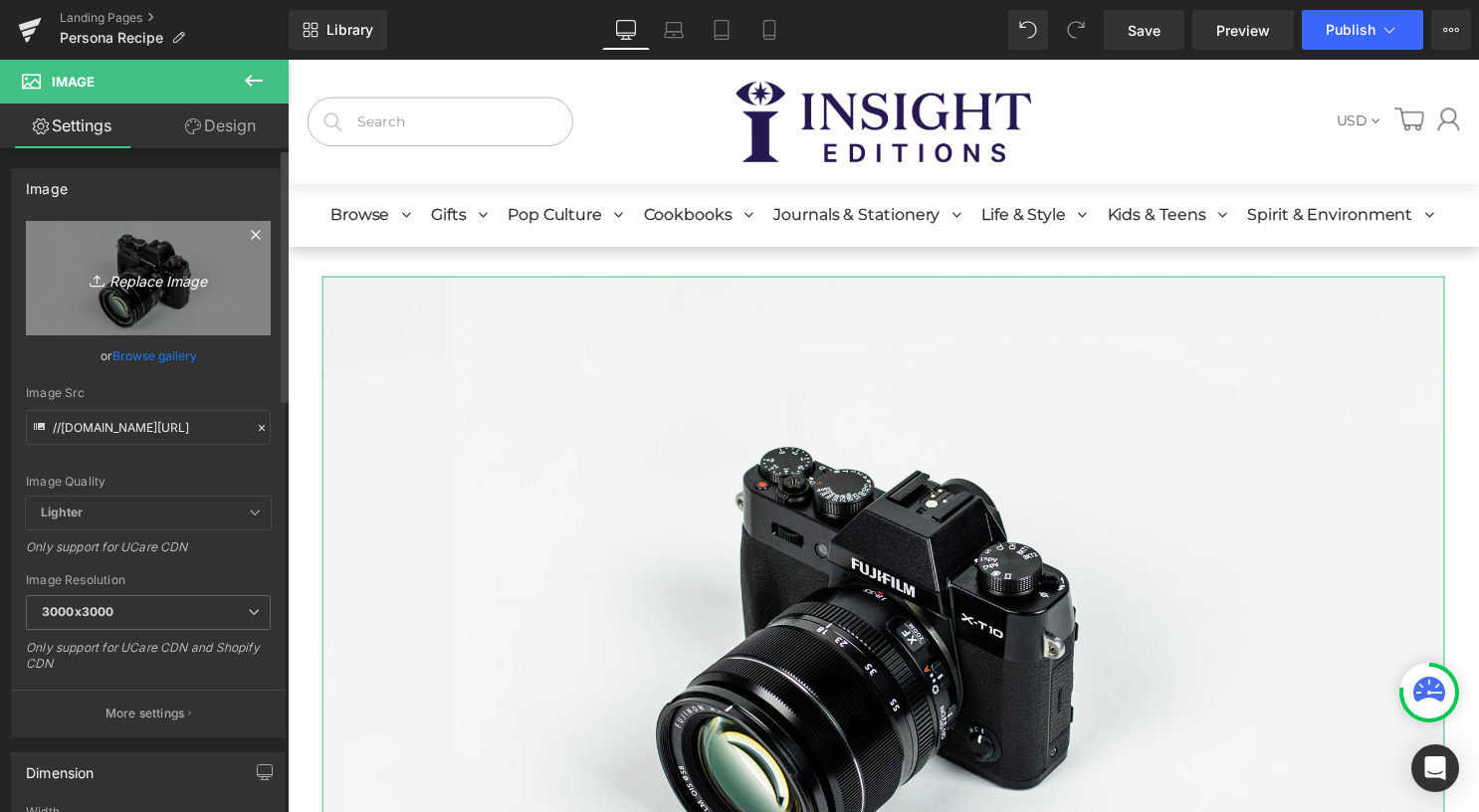 click on "Replace Image" at bounding box center (148, 278) 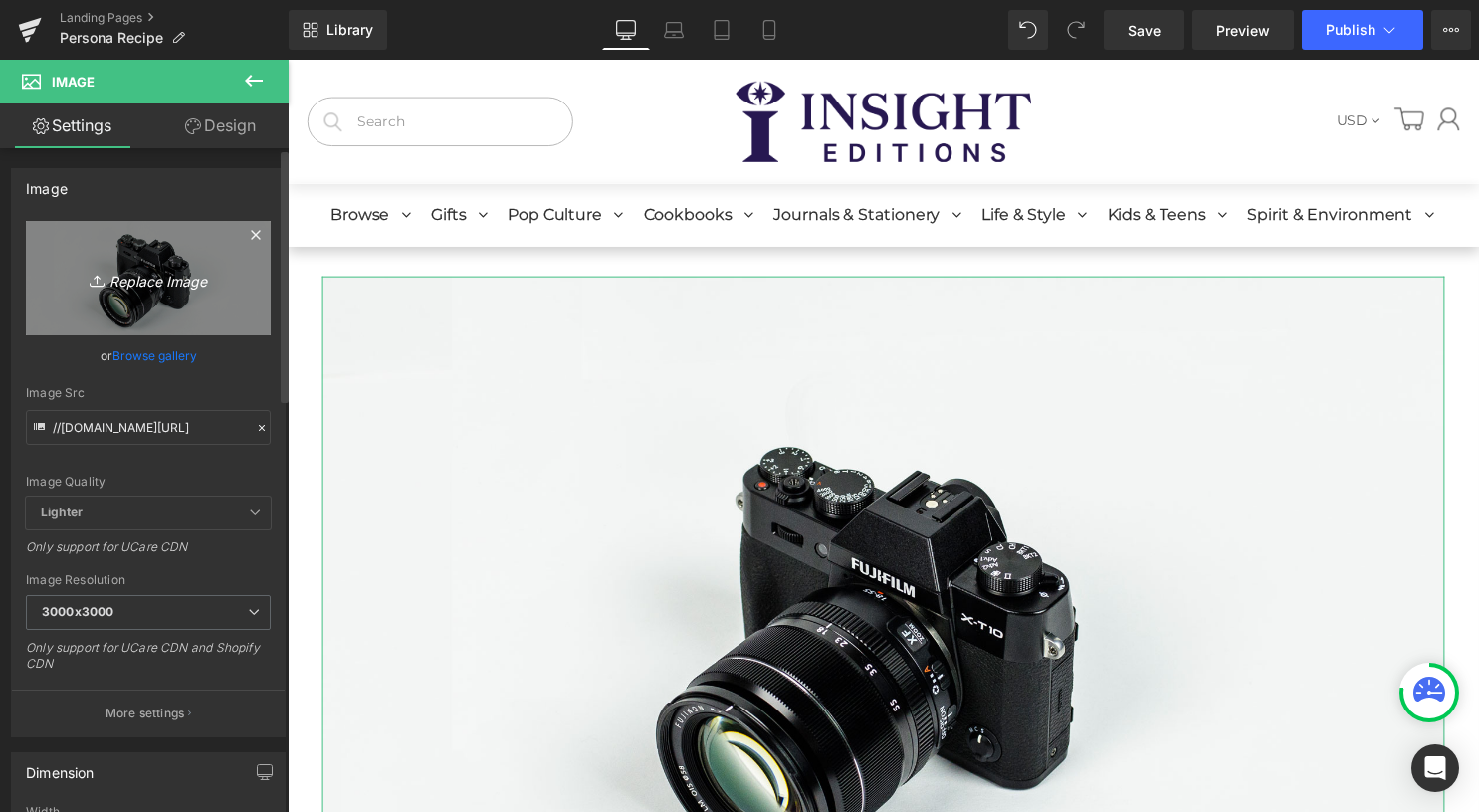 type on "C:\fakepath\Persona Banner.jpg" 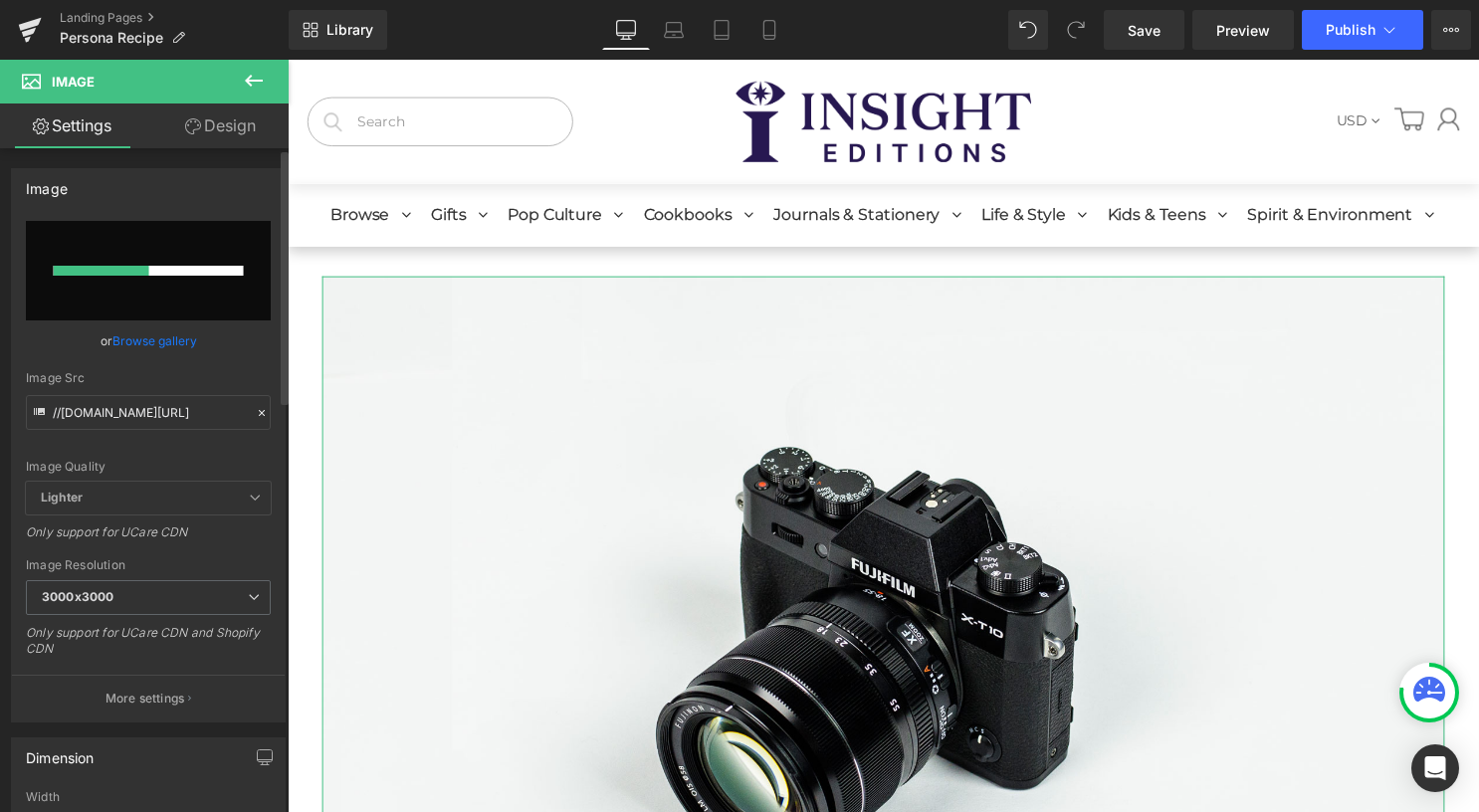 type 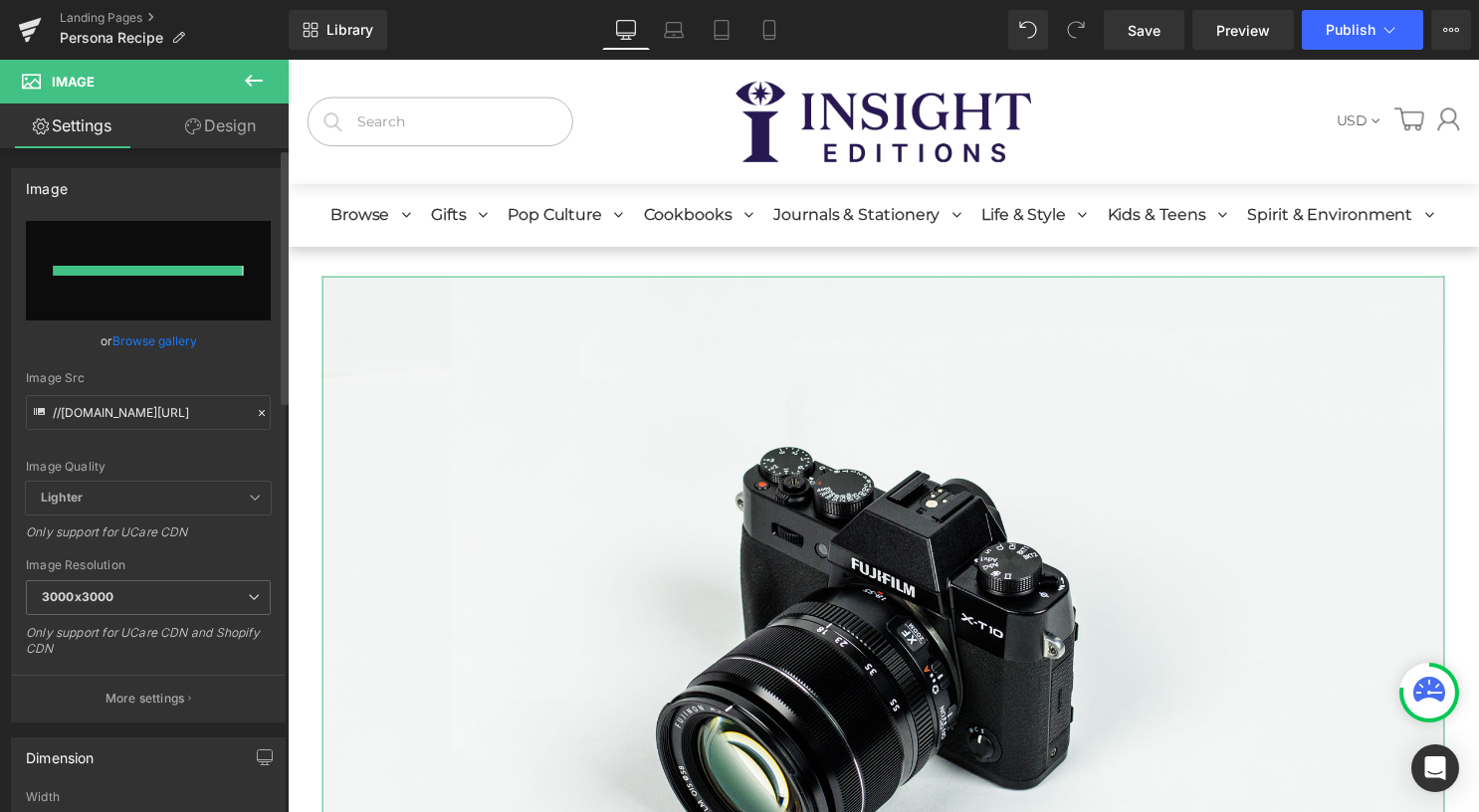 type on "[URL][DOMAIN_NAME]" 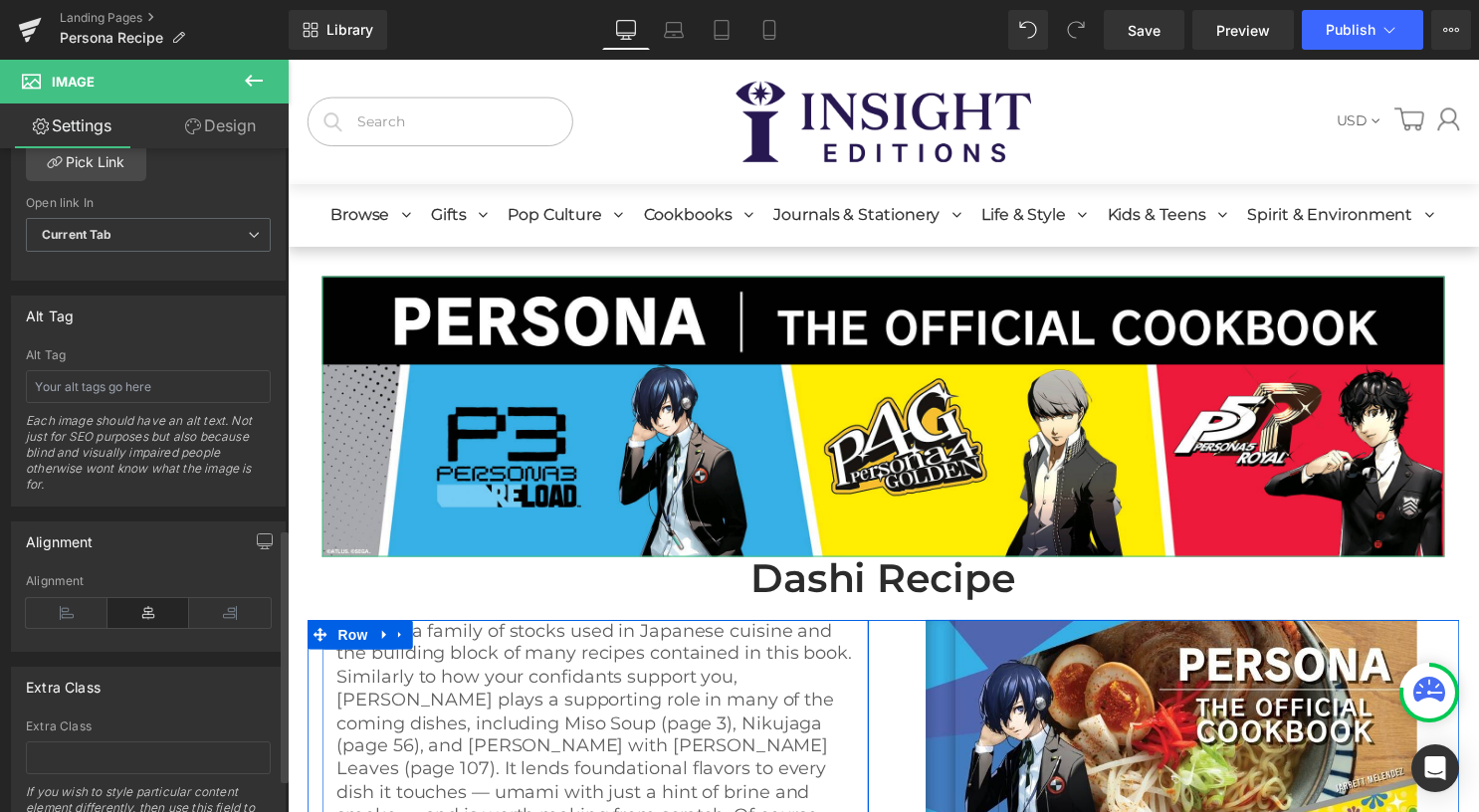 scroll, scrollTop: 1089, scrollLeft: 0, axis: vertical 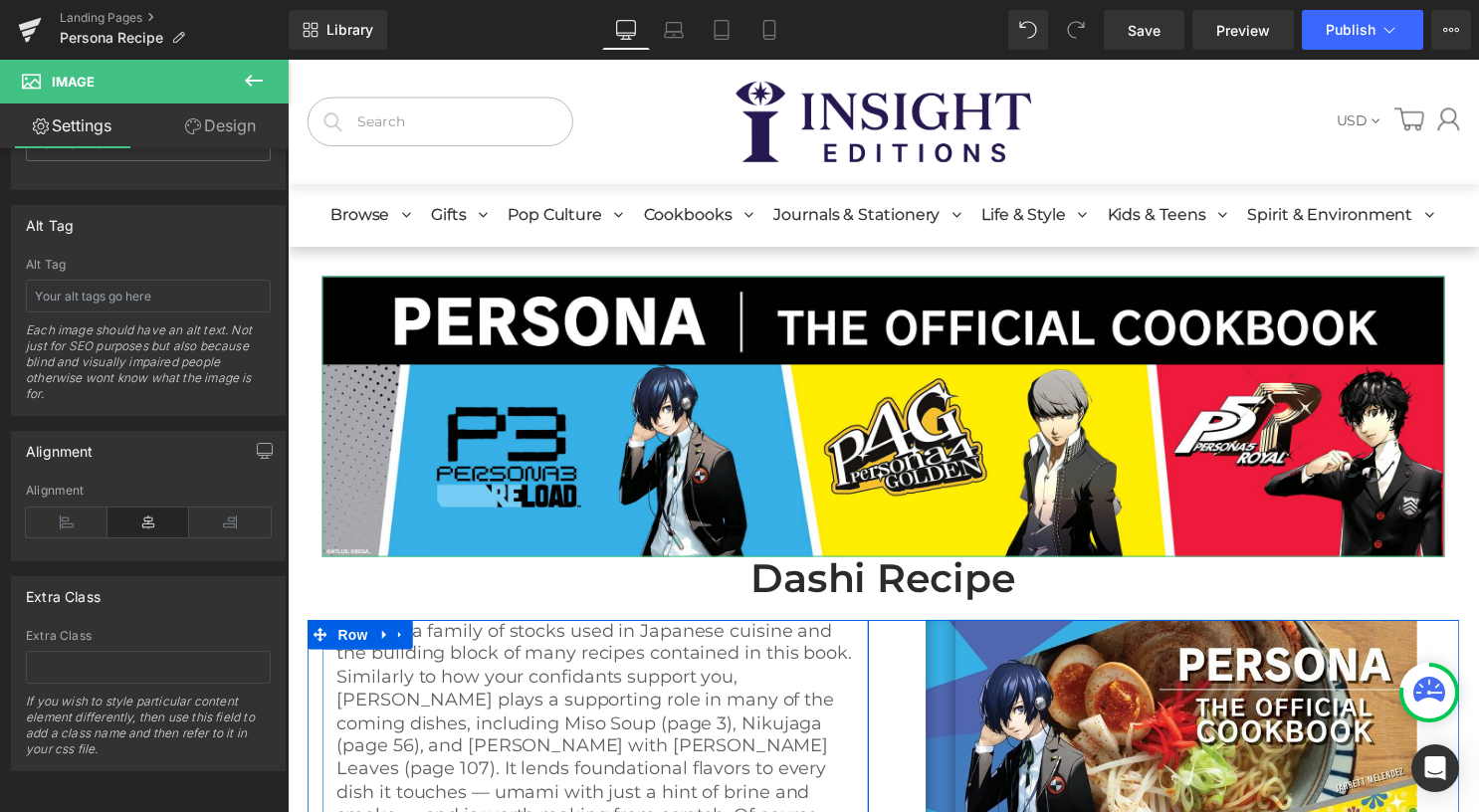 click on "Design" at bounding box center [220, 125] 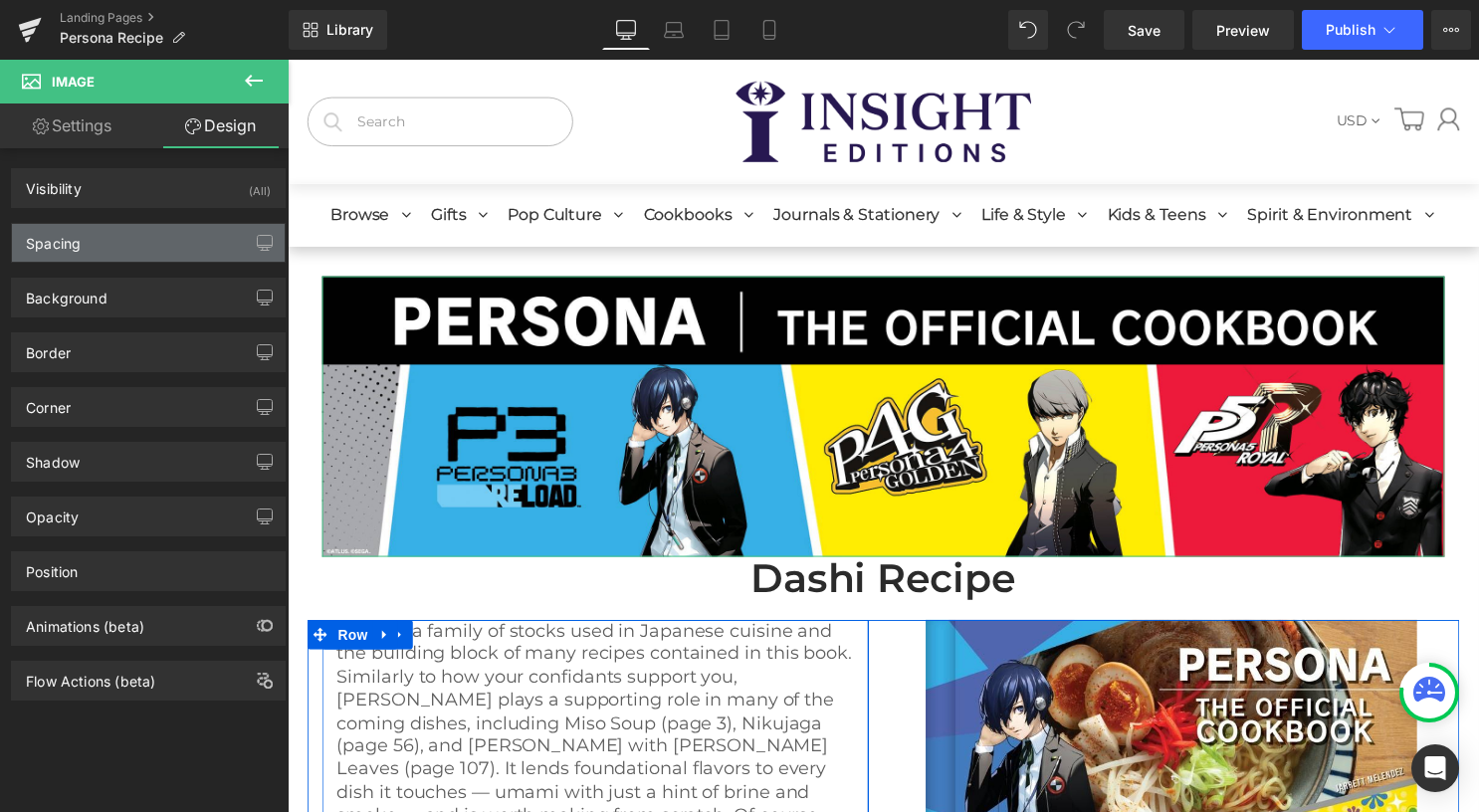 click on "Spacing" at bounding box center [148, 243] 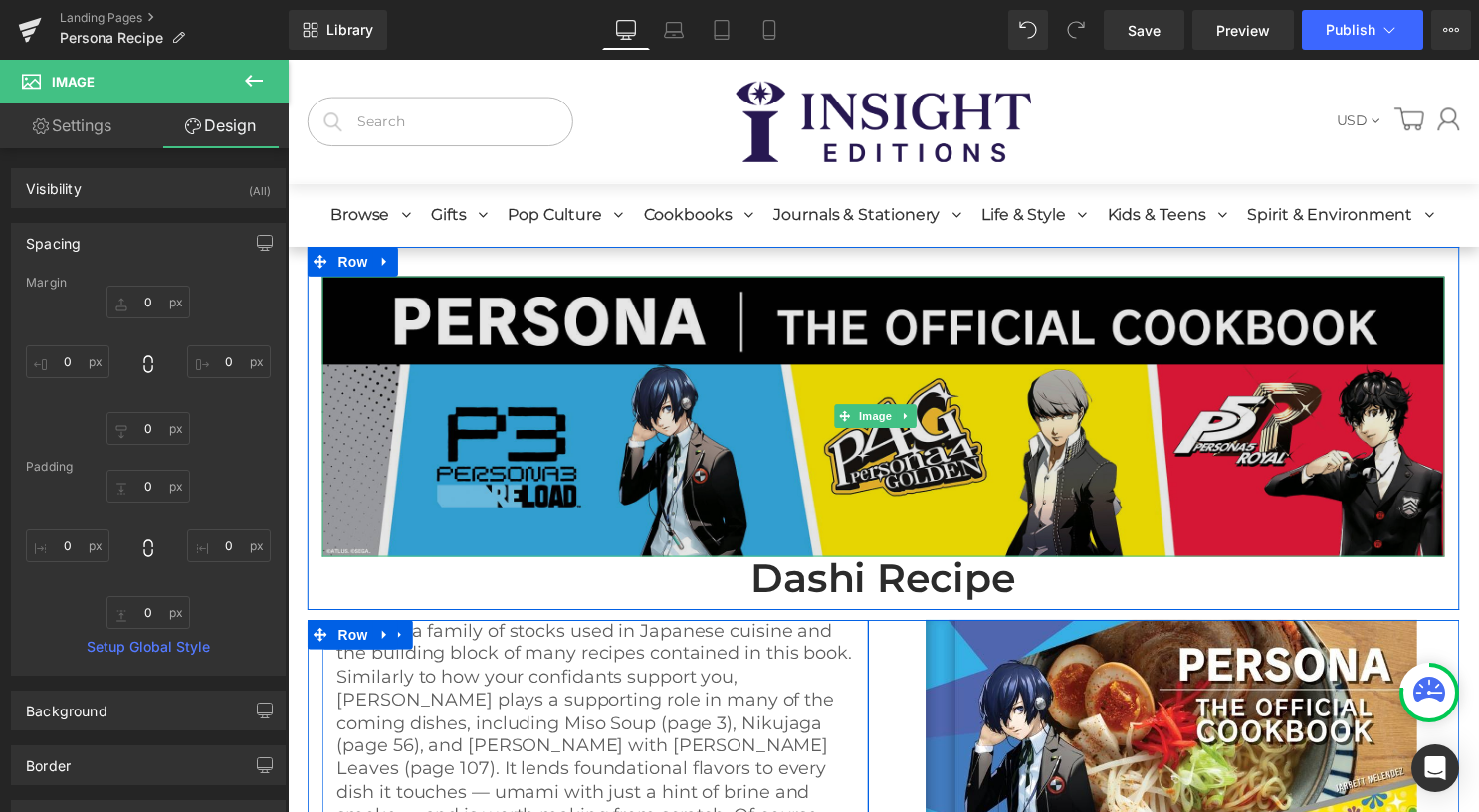 click at bounding box center [890, 420] 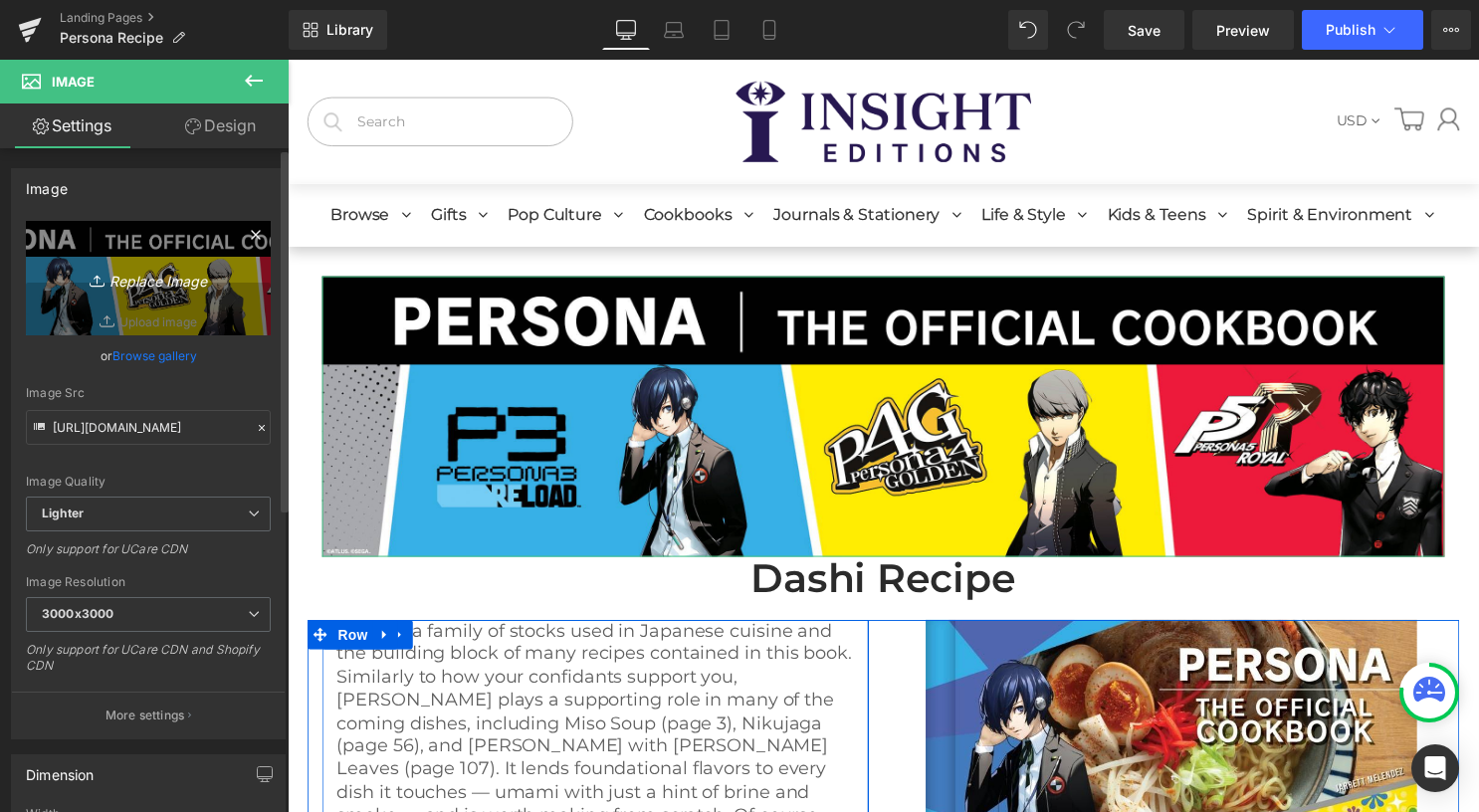 scroll, scrollTop: 498, scrollLeft: 0, axis: vertical 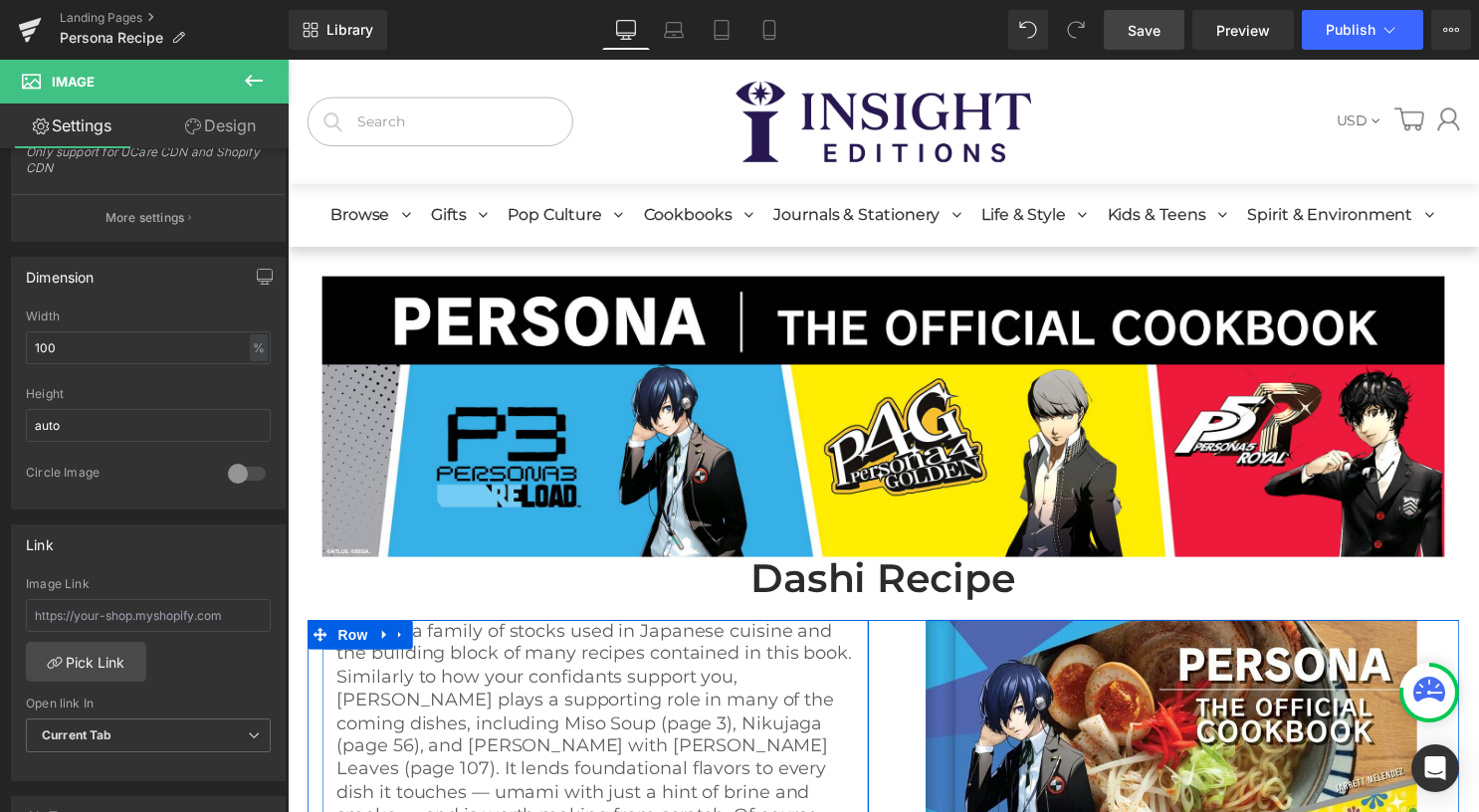 click on "Save" at bounding box center (1144, 30) 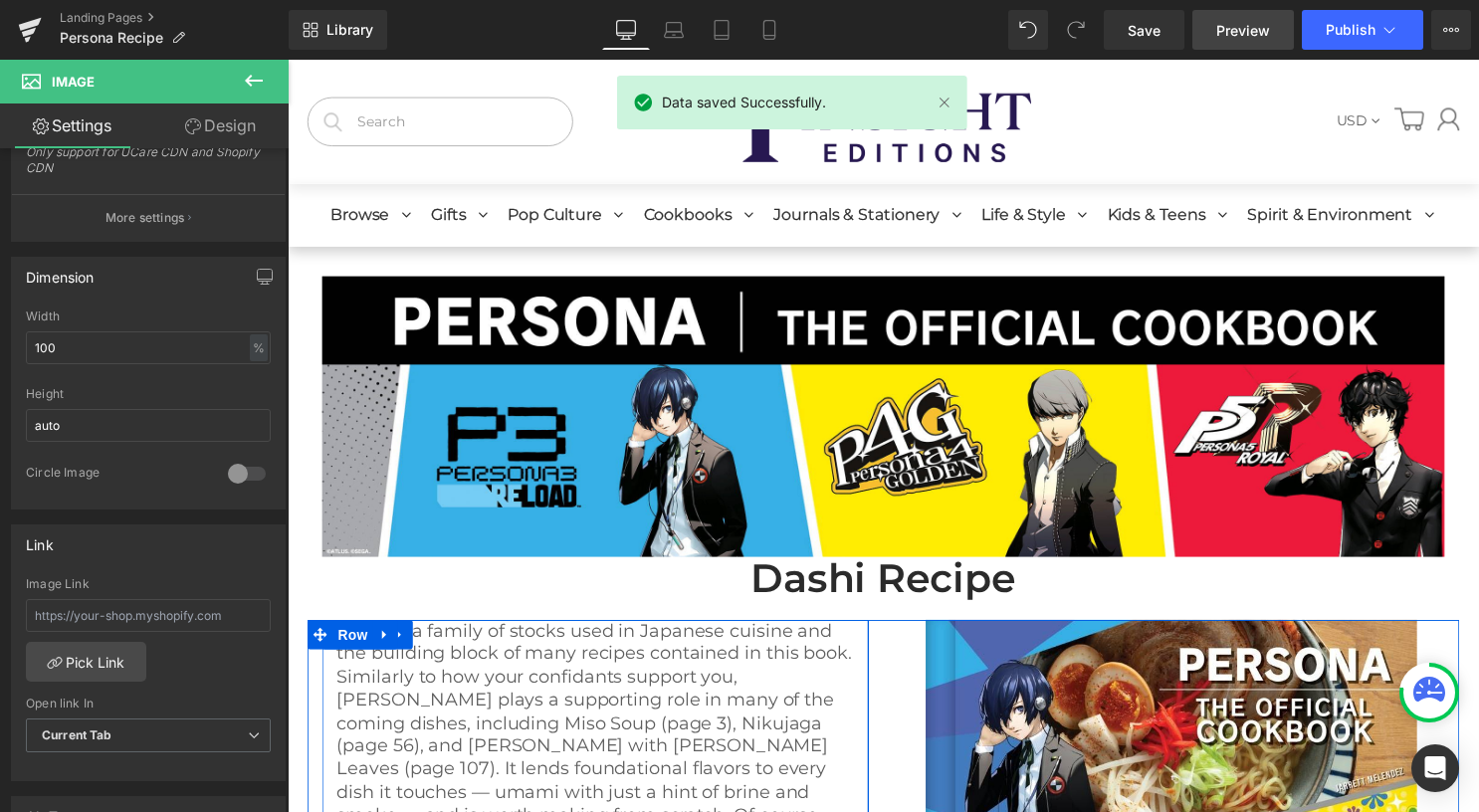 click on "Preview" at bounding box center (1243, 30) 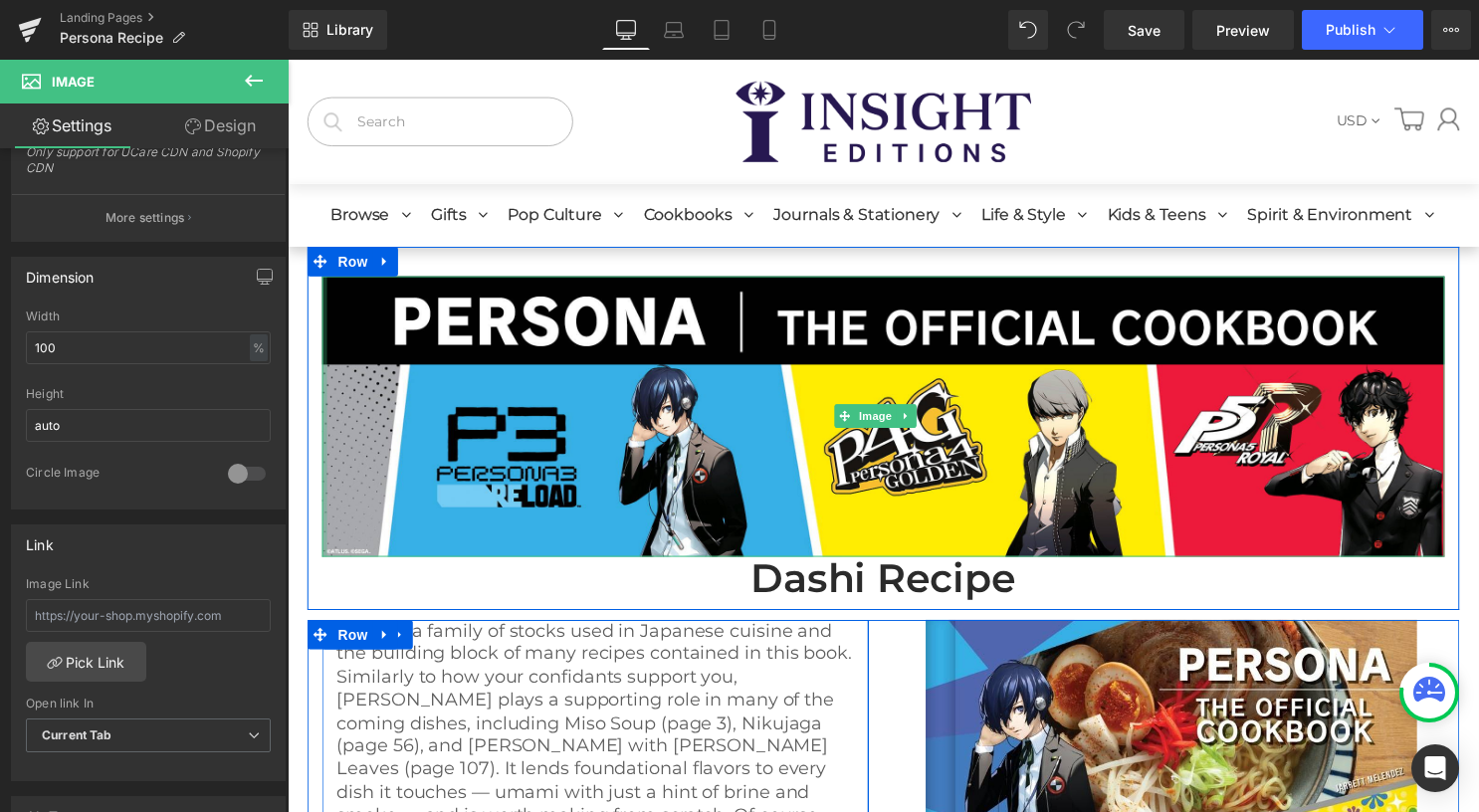 drag, startPoint x: 325, startPoint y: 412, endPoint x: 313, endPoint y: 412, distance: 12 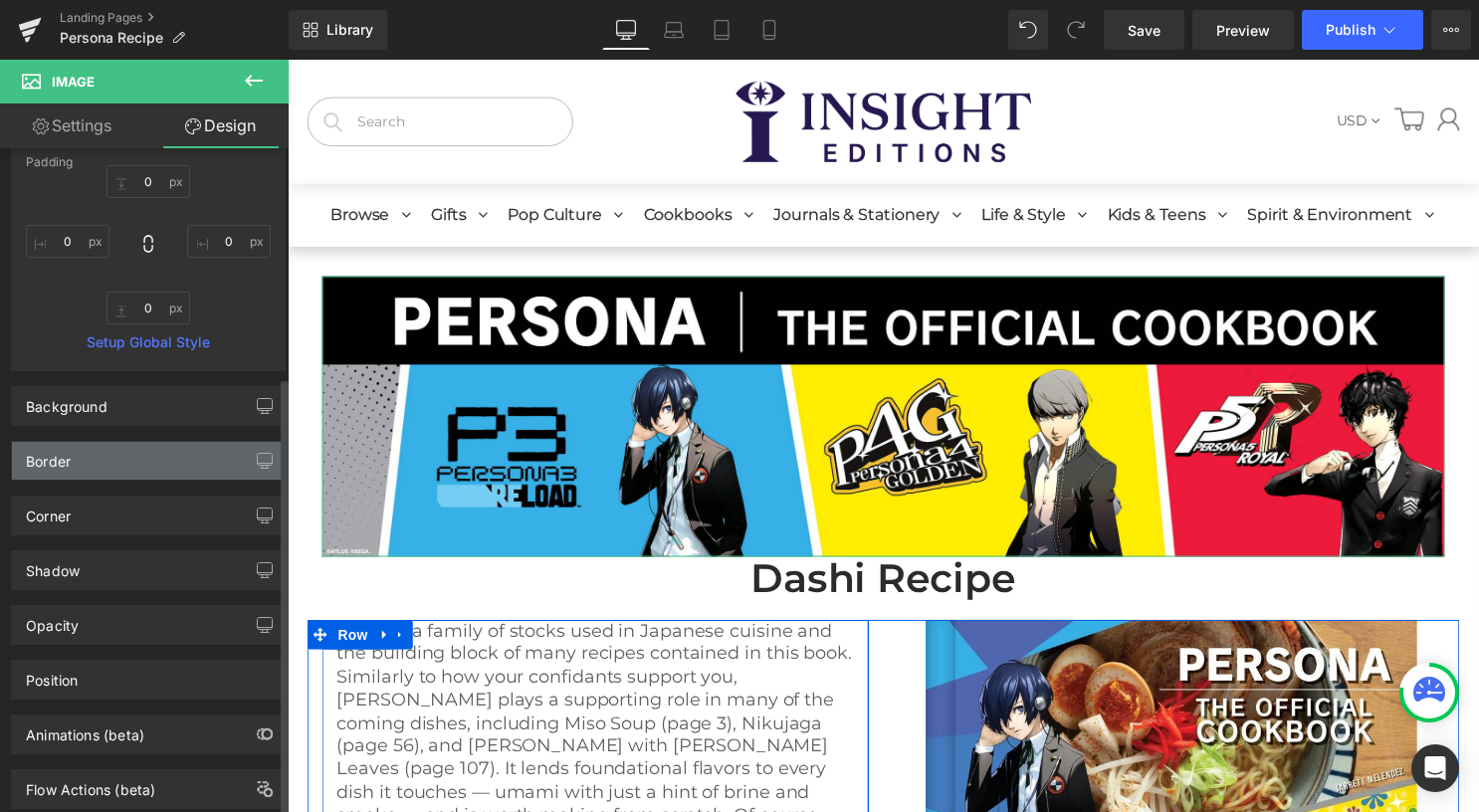 scroll, scrollTop: 350, scrollLeft: 0, axis: vertical 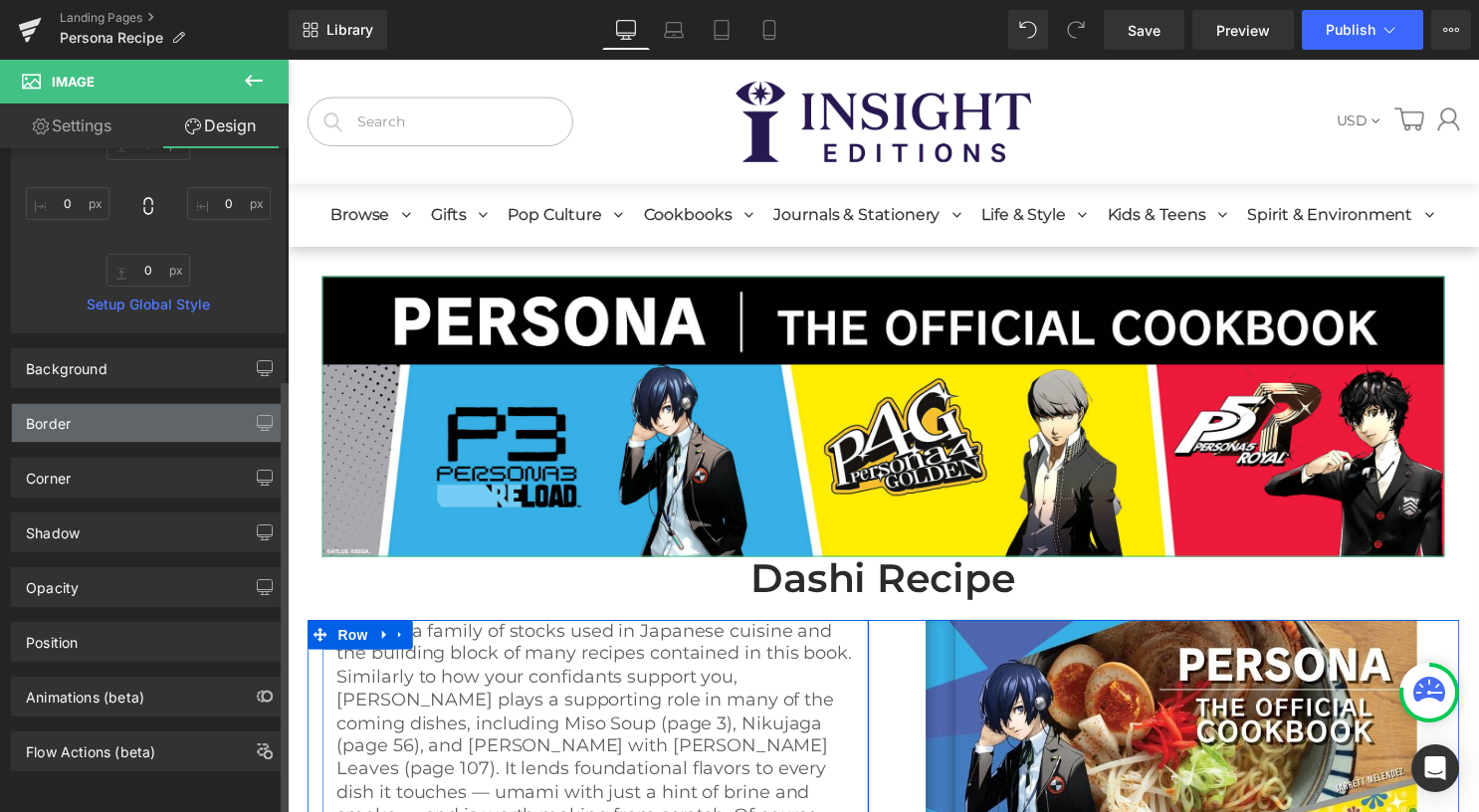 click on "Border" at bounding box center (148, 423) 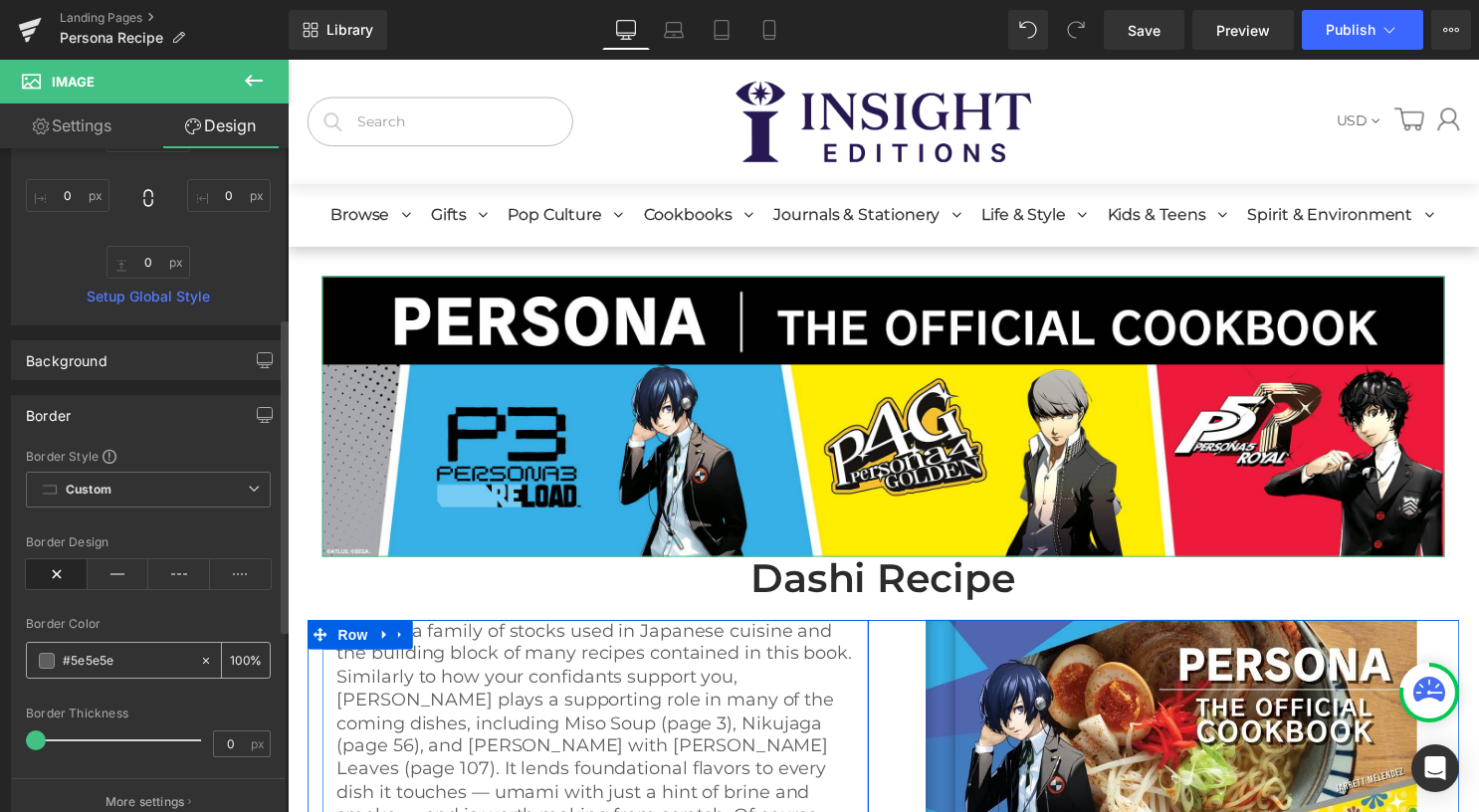 scroll, scrollTop: 740, scrollLeft: 0, axis: vertical 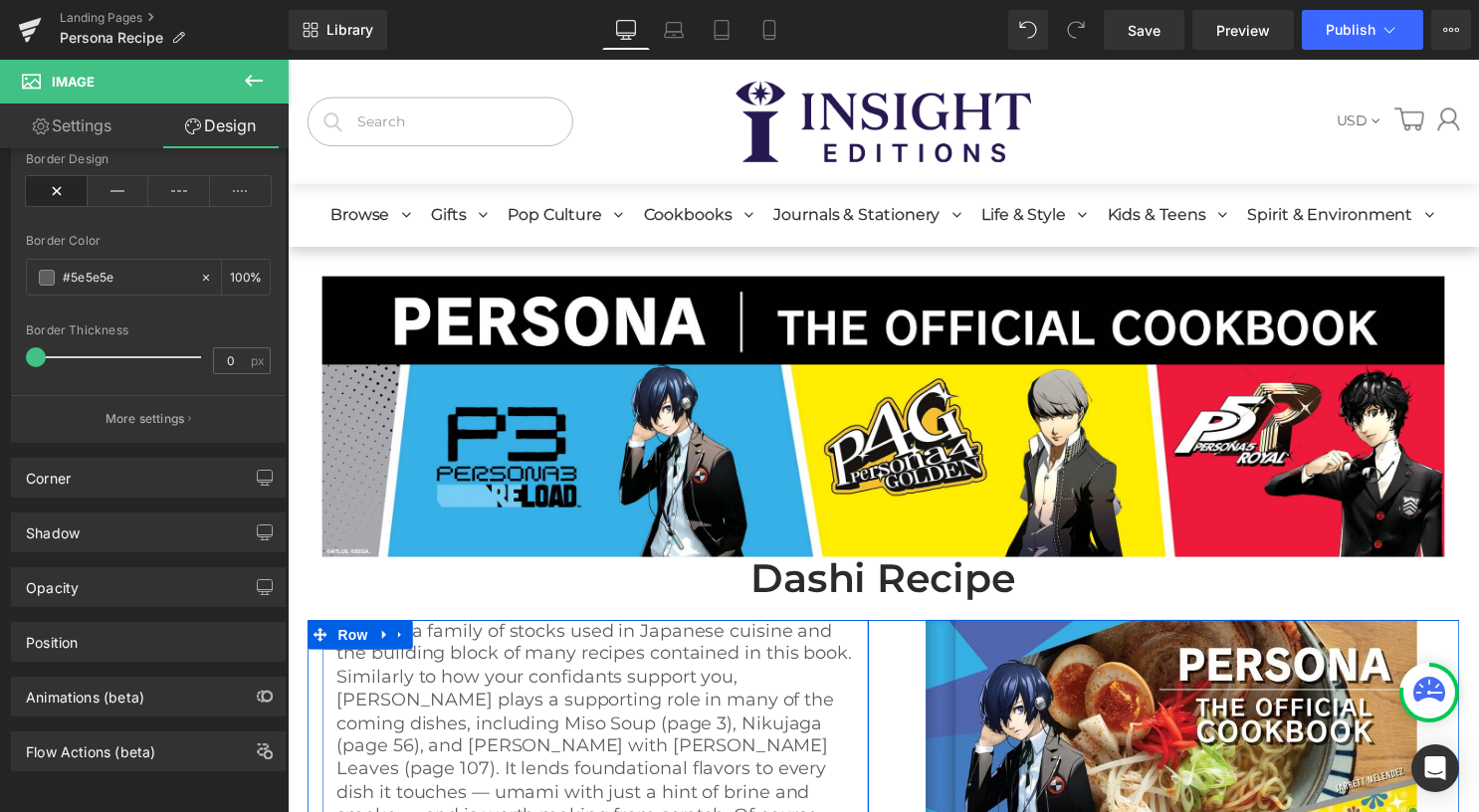 click 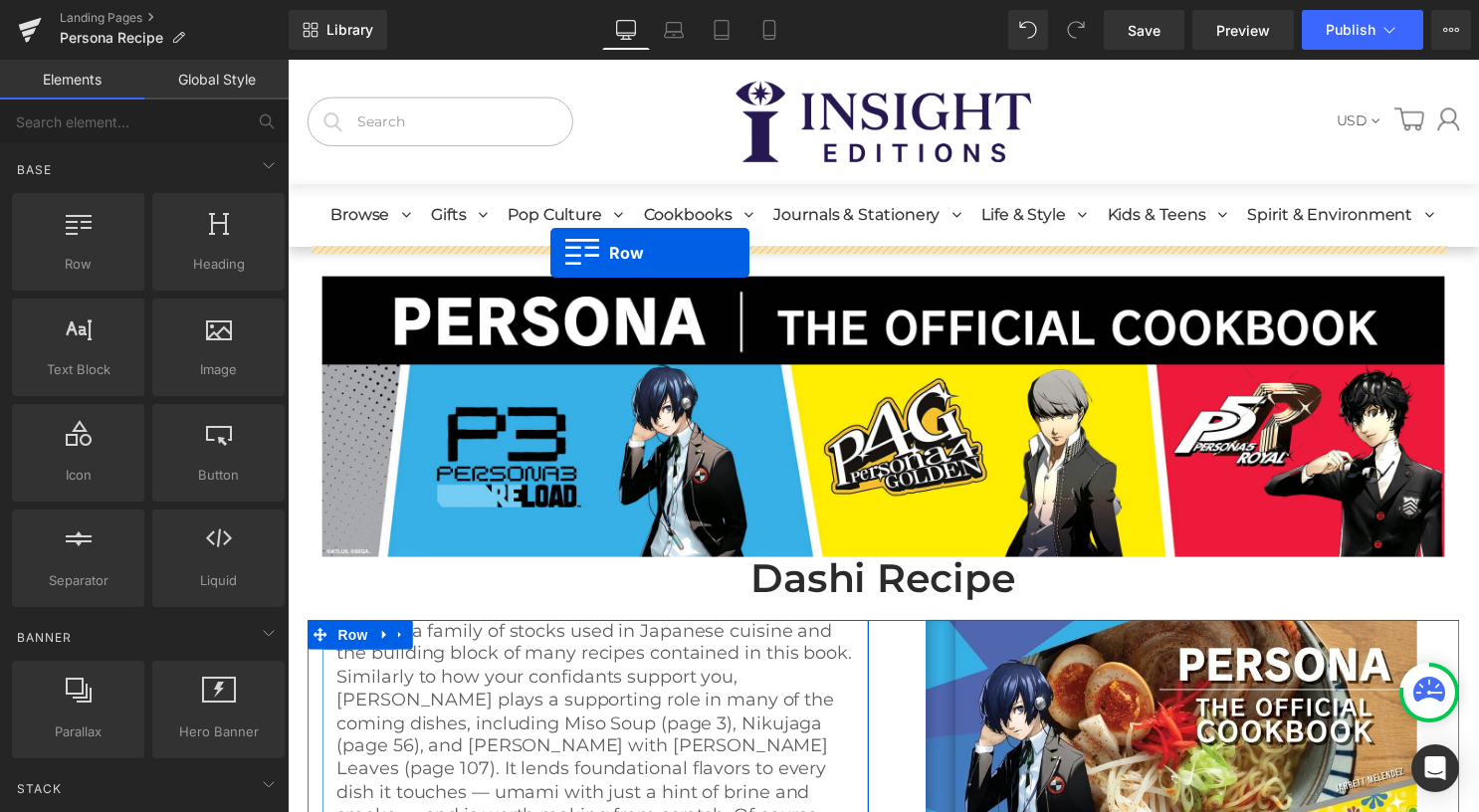 drag, startPoint x: 399, startPoint y: 312, endPoint x: 553, endPoint y: 255, distance: 164.21023 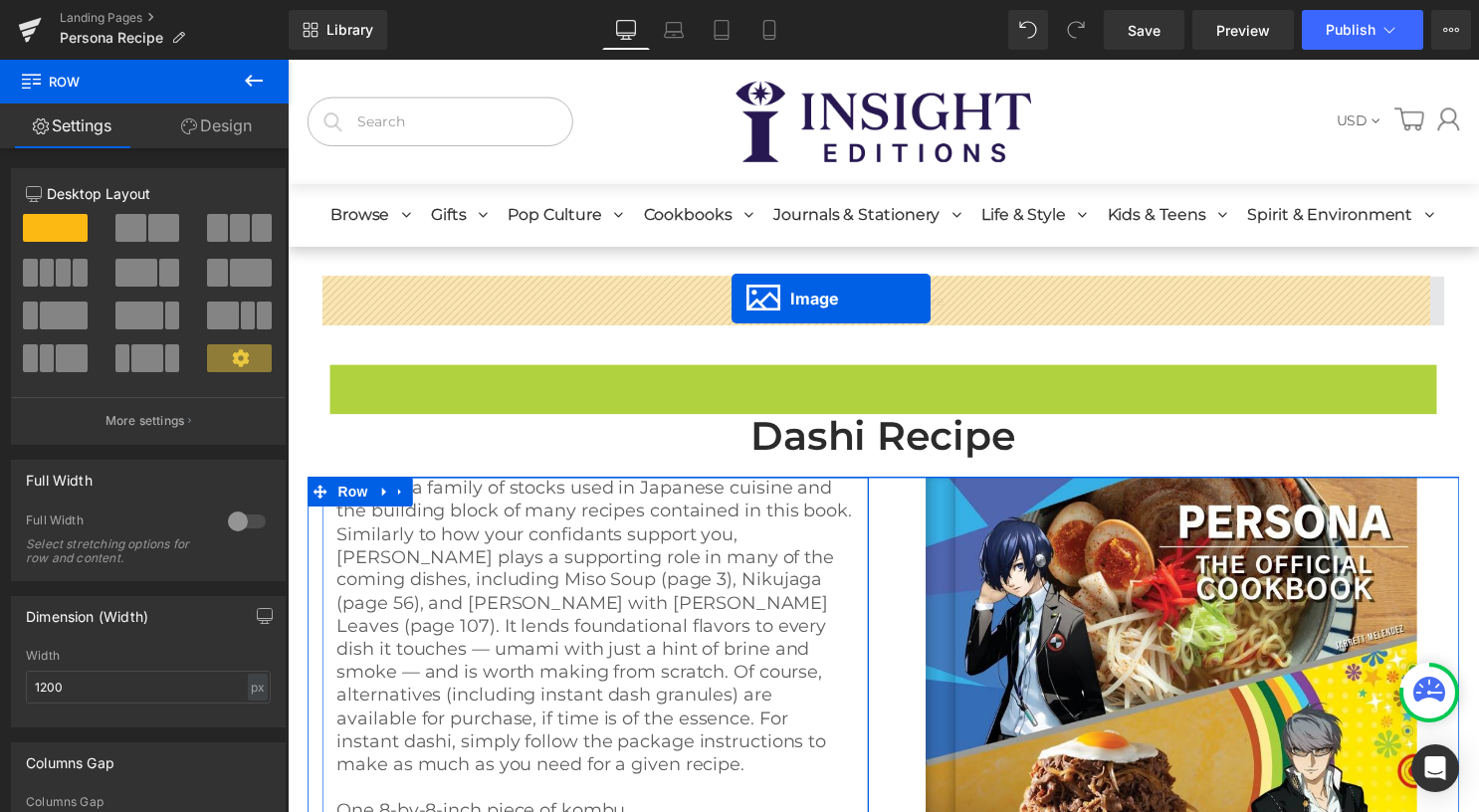 drag, startPoint x: 873, startPoint y: 507, endPoint x: 737, endPoint y: 302, distance: 246.01016 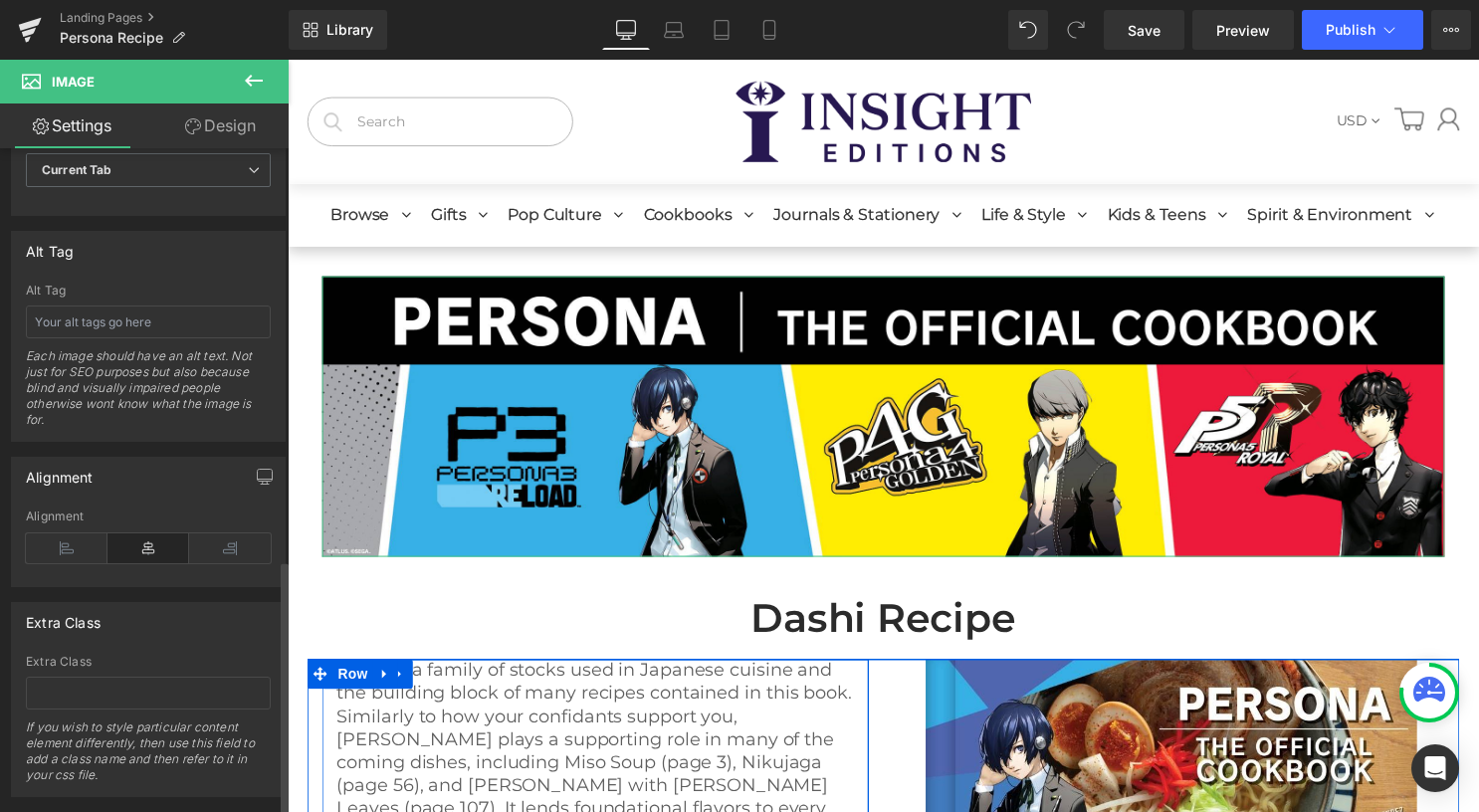 scroll, scrollTop: 1089, scrollLeft: 0, axis: vertical 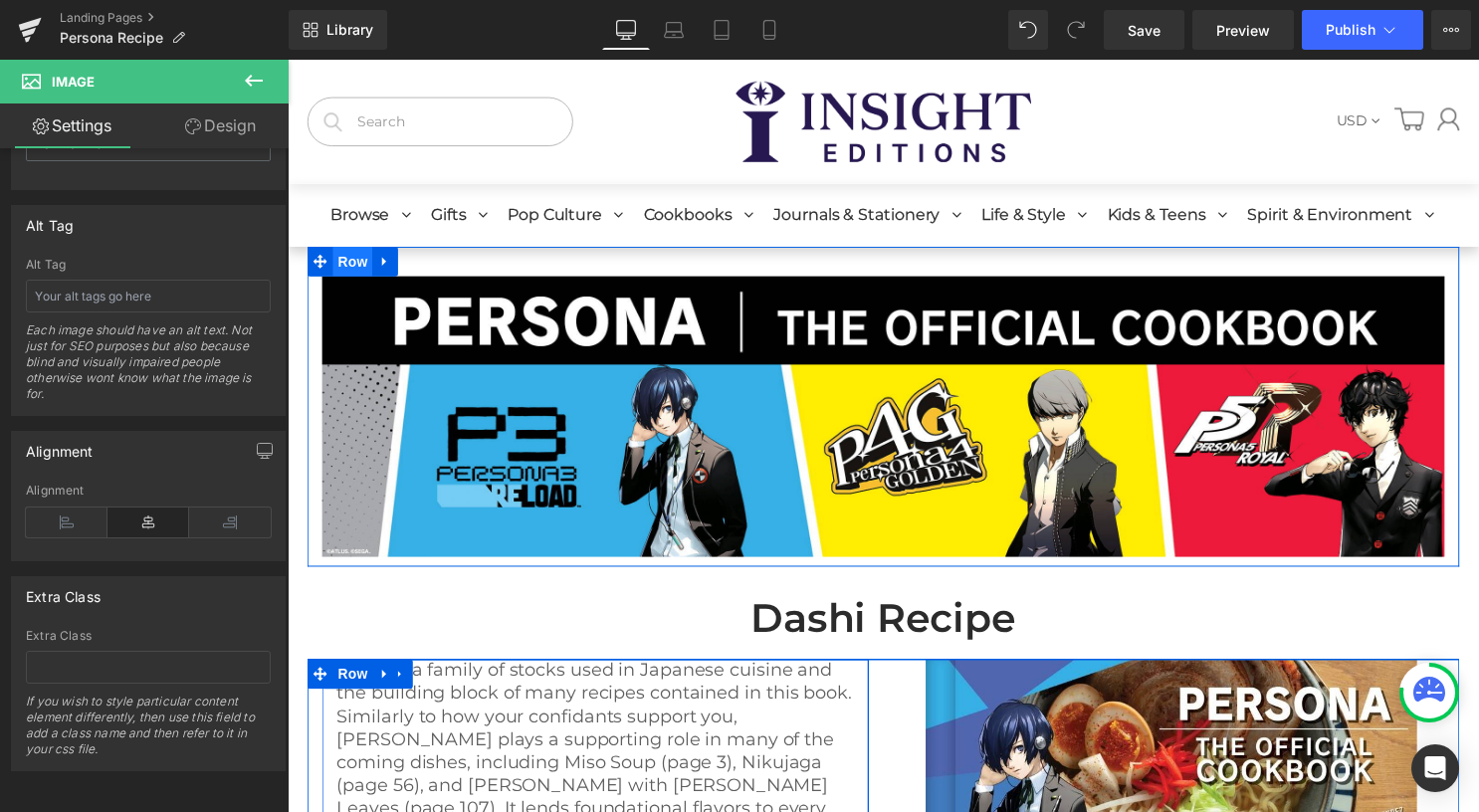 click on "Row" at bounding box center (353, 264) 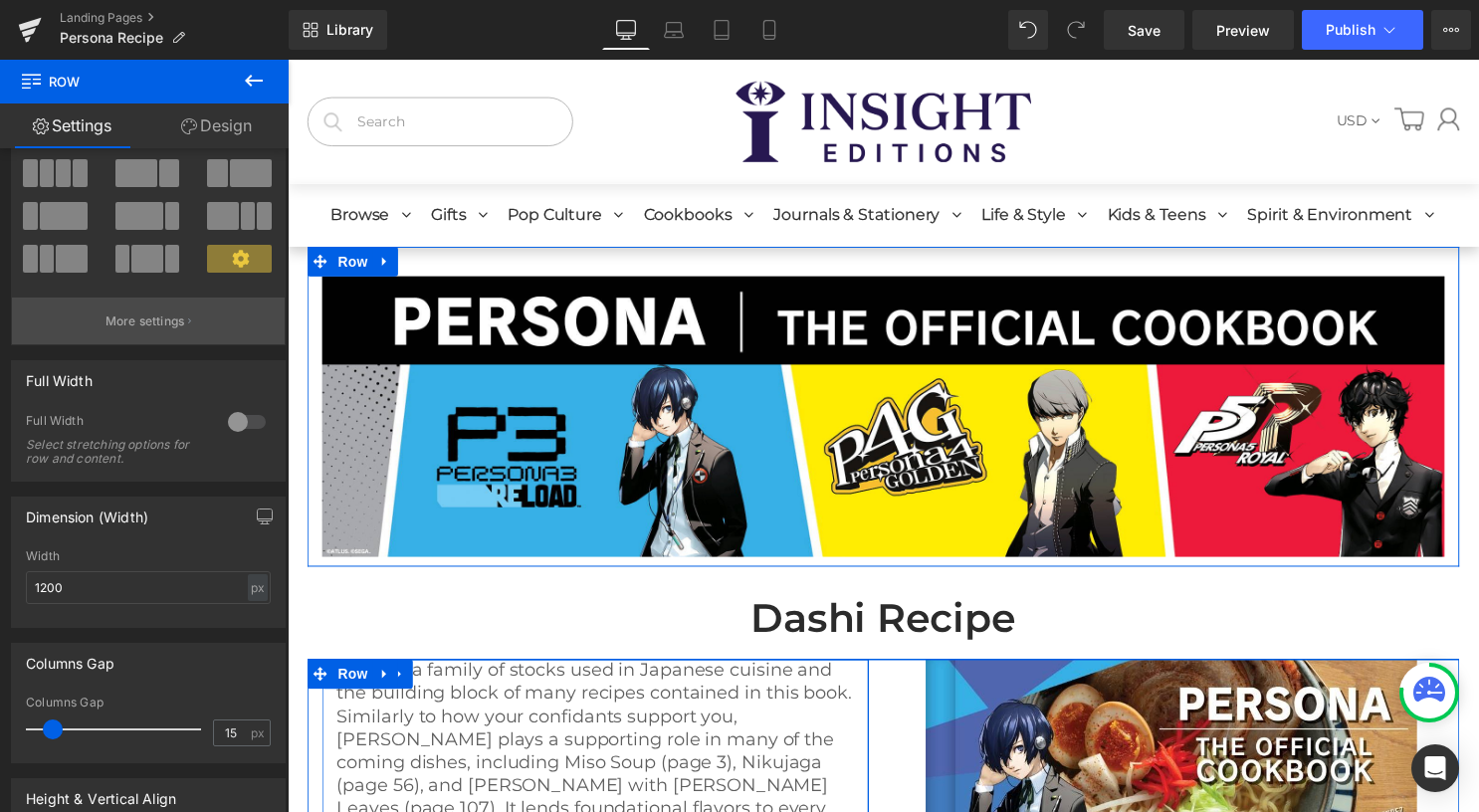 scroll, scrollTop: 199, scrollLeft: 0, axis: vertical 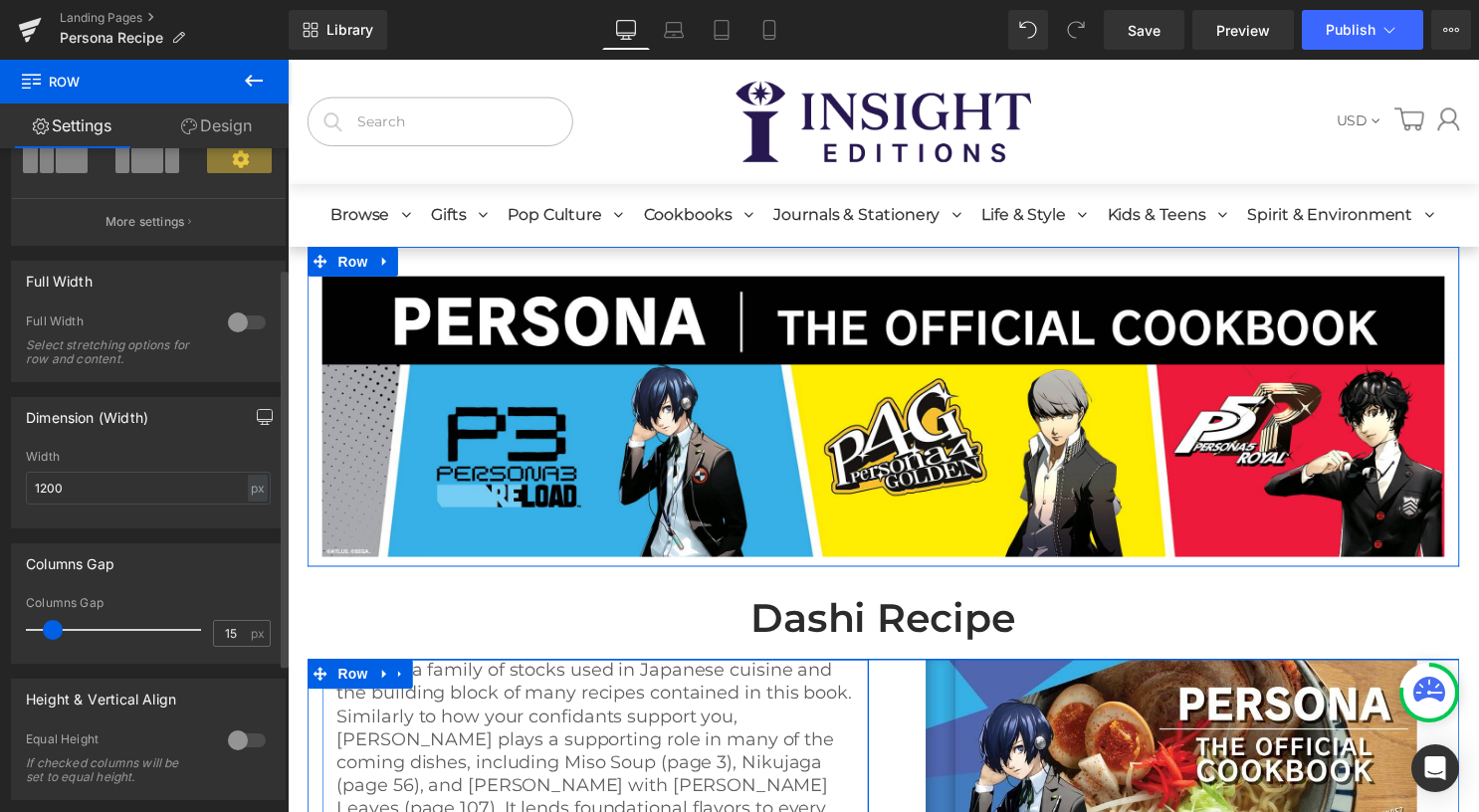 click 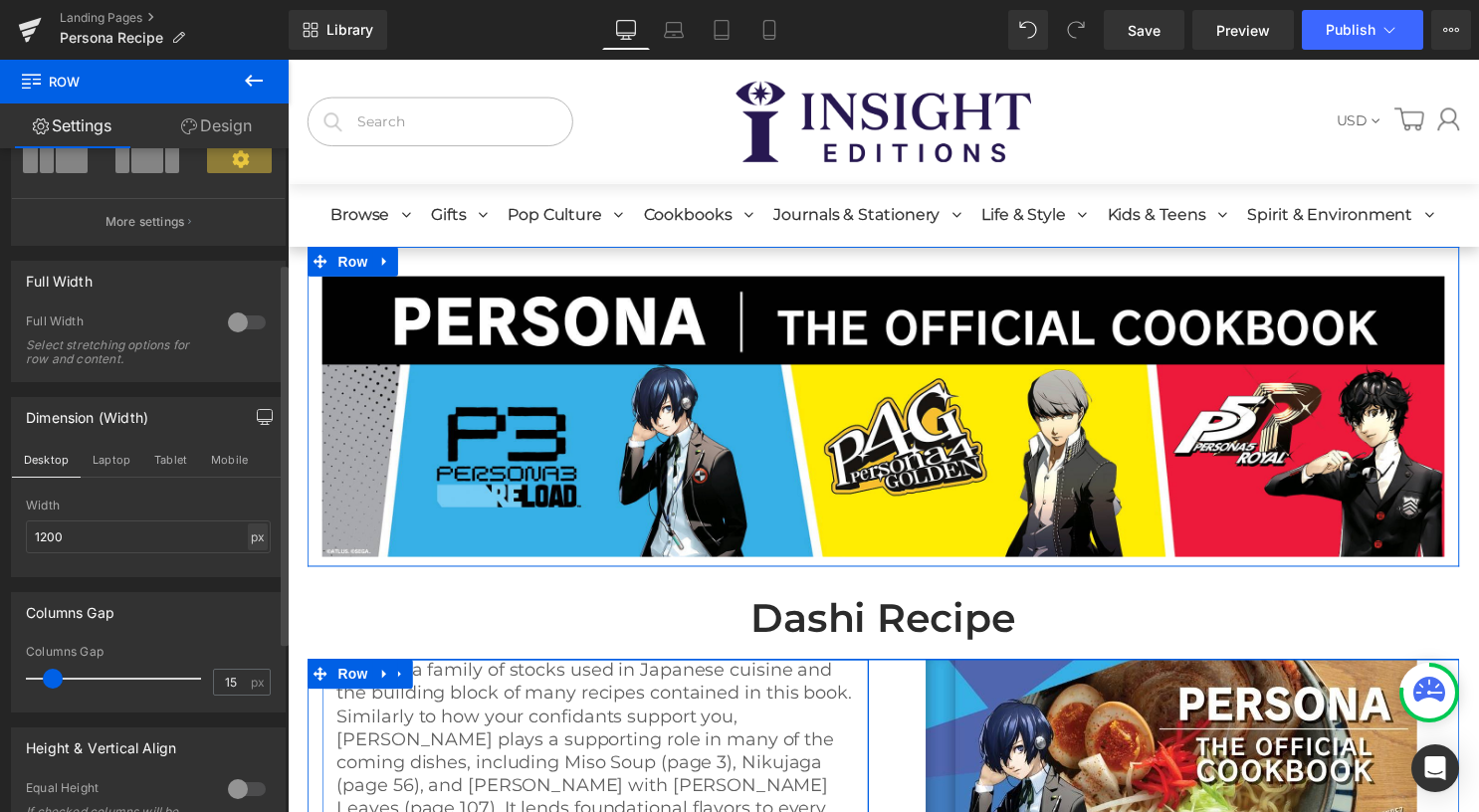 click on "px" at bounding box center [258, 536] 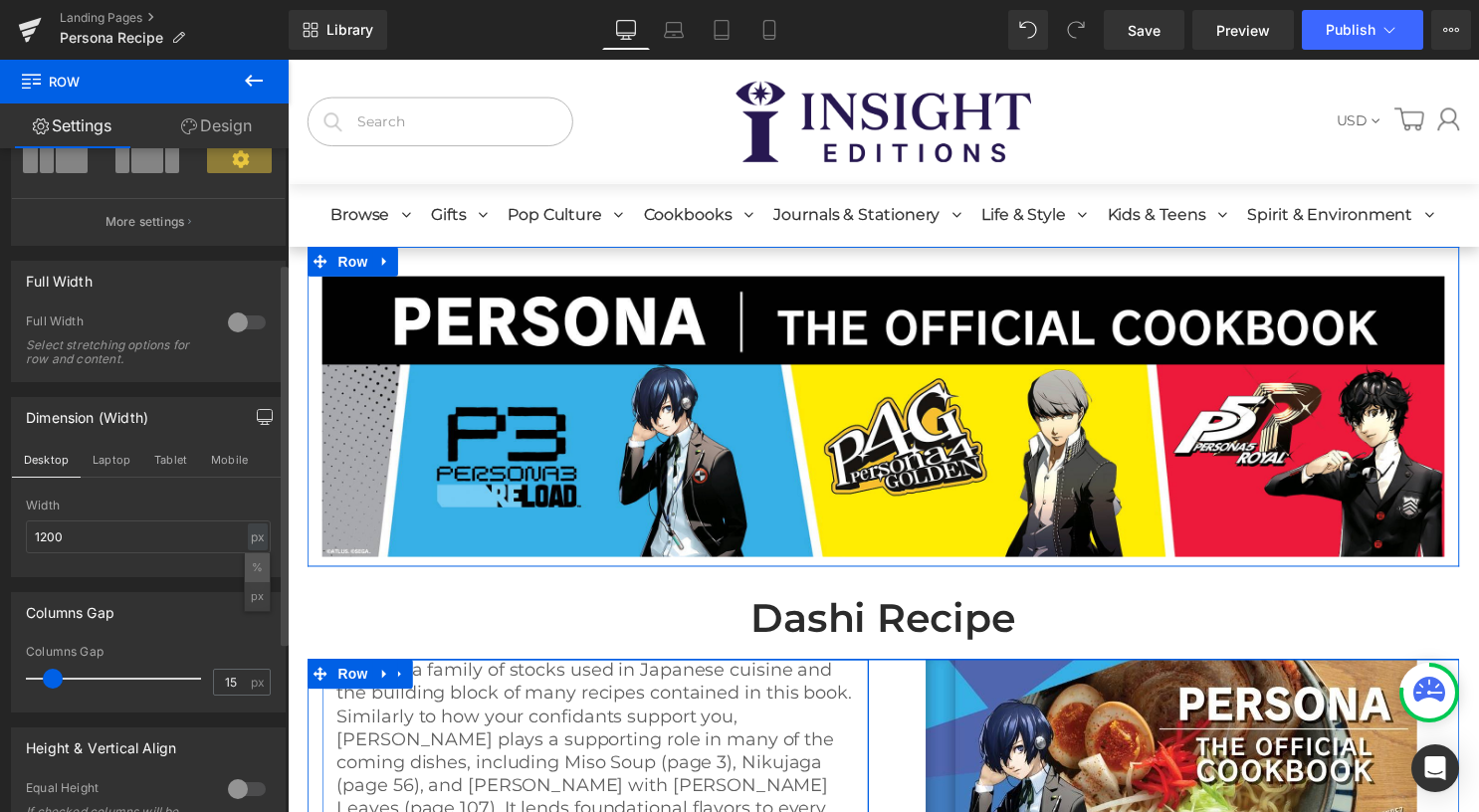 click on "%" at bounding box center [257, 567] 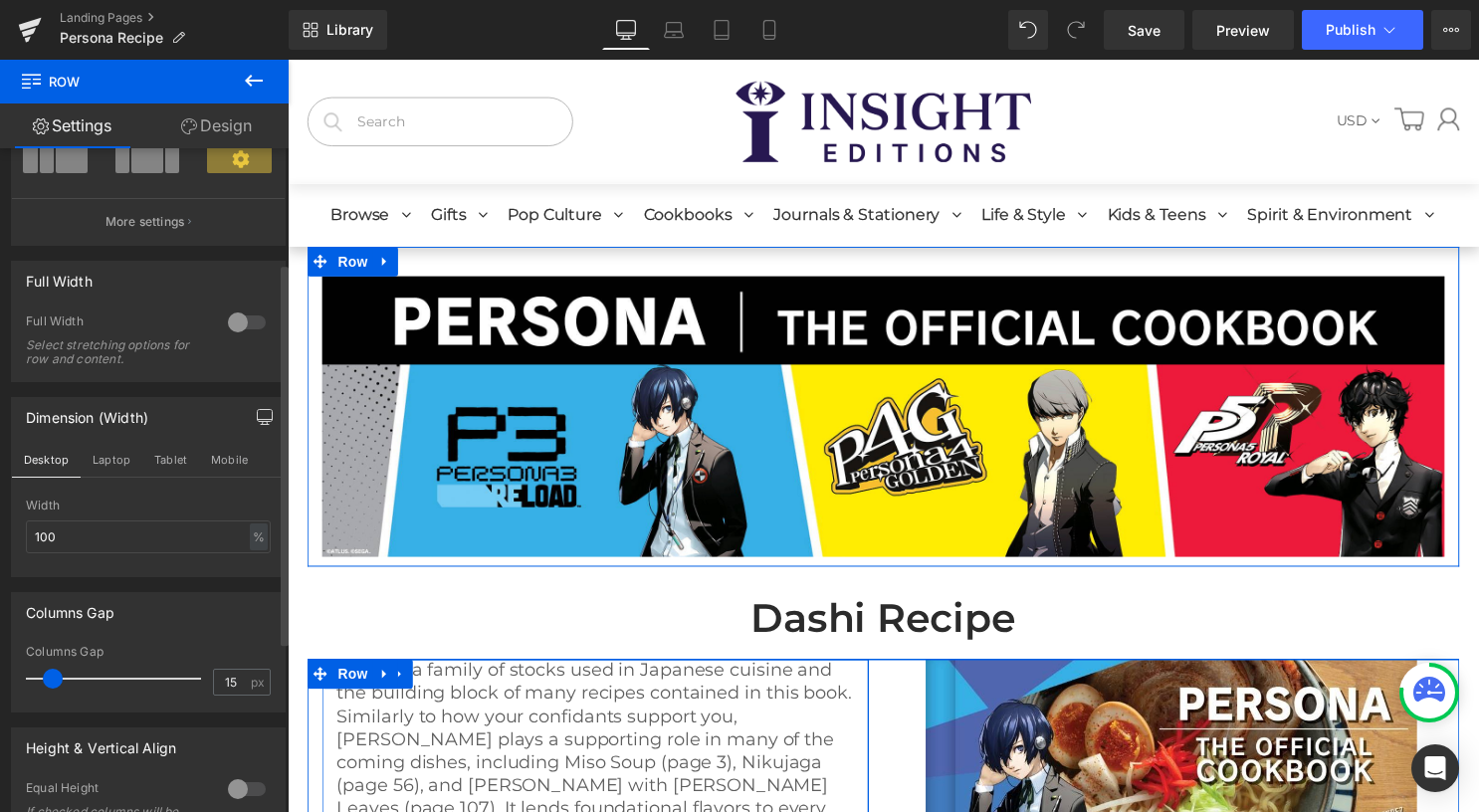 click at bounding box center [148, 569] 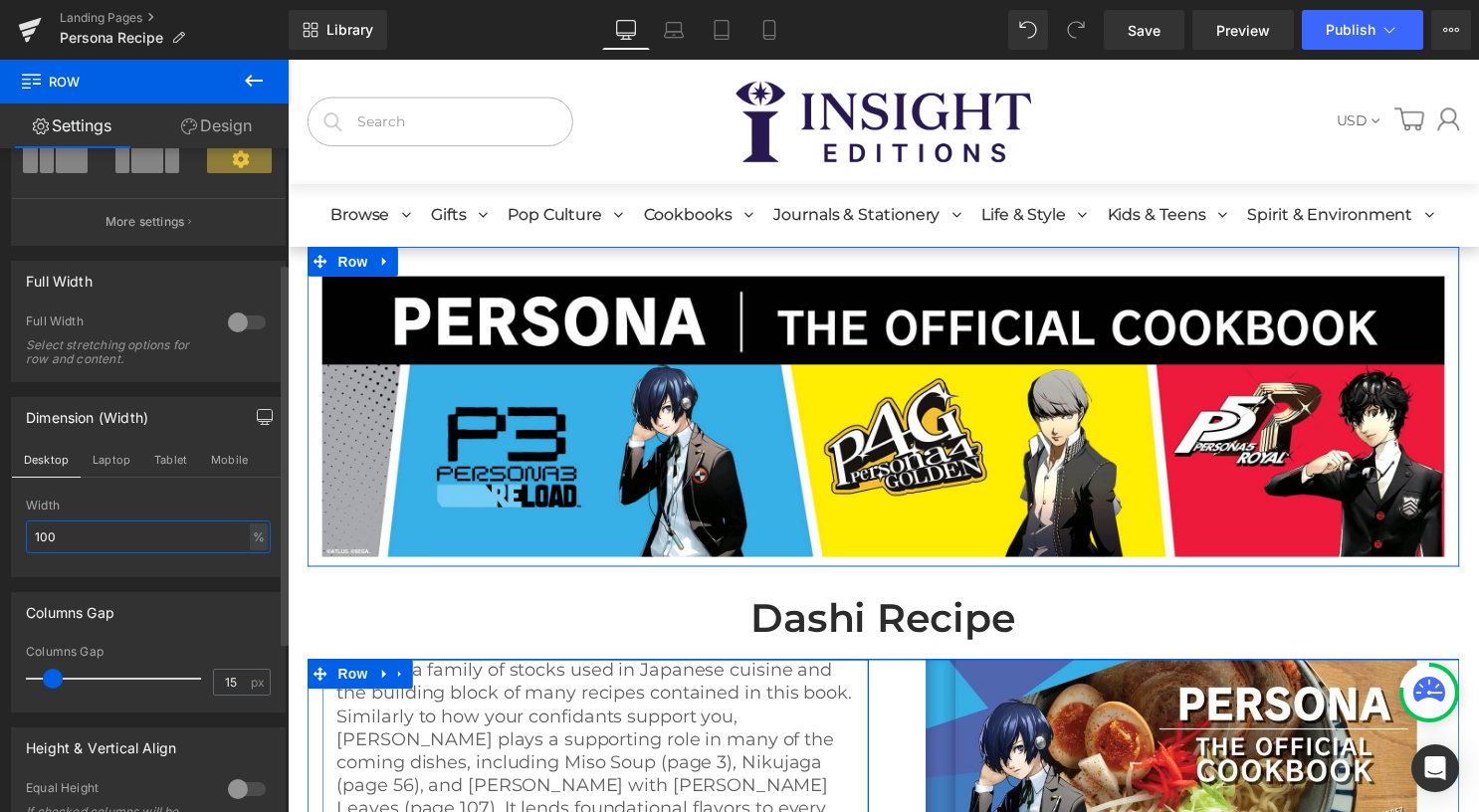 click on "100" at bounding box center (148, 536) 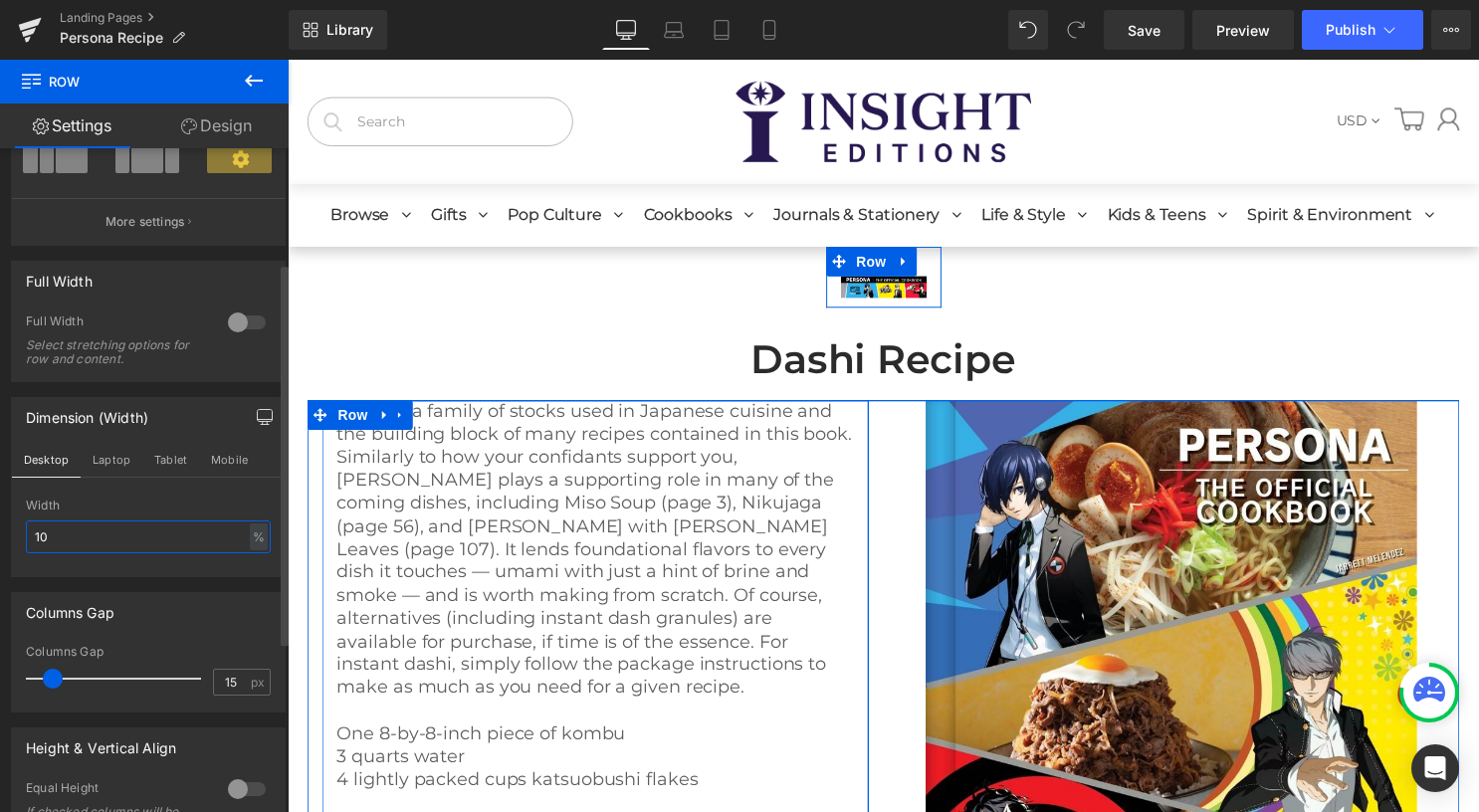 type on "100" 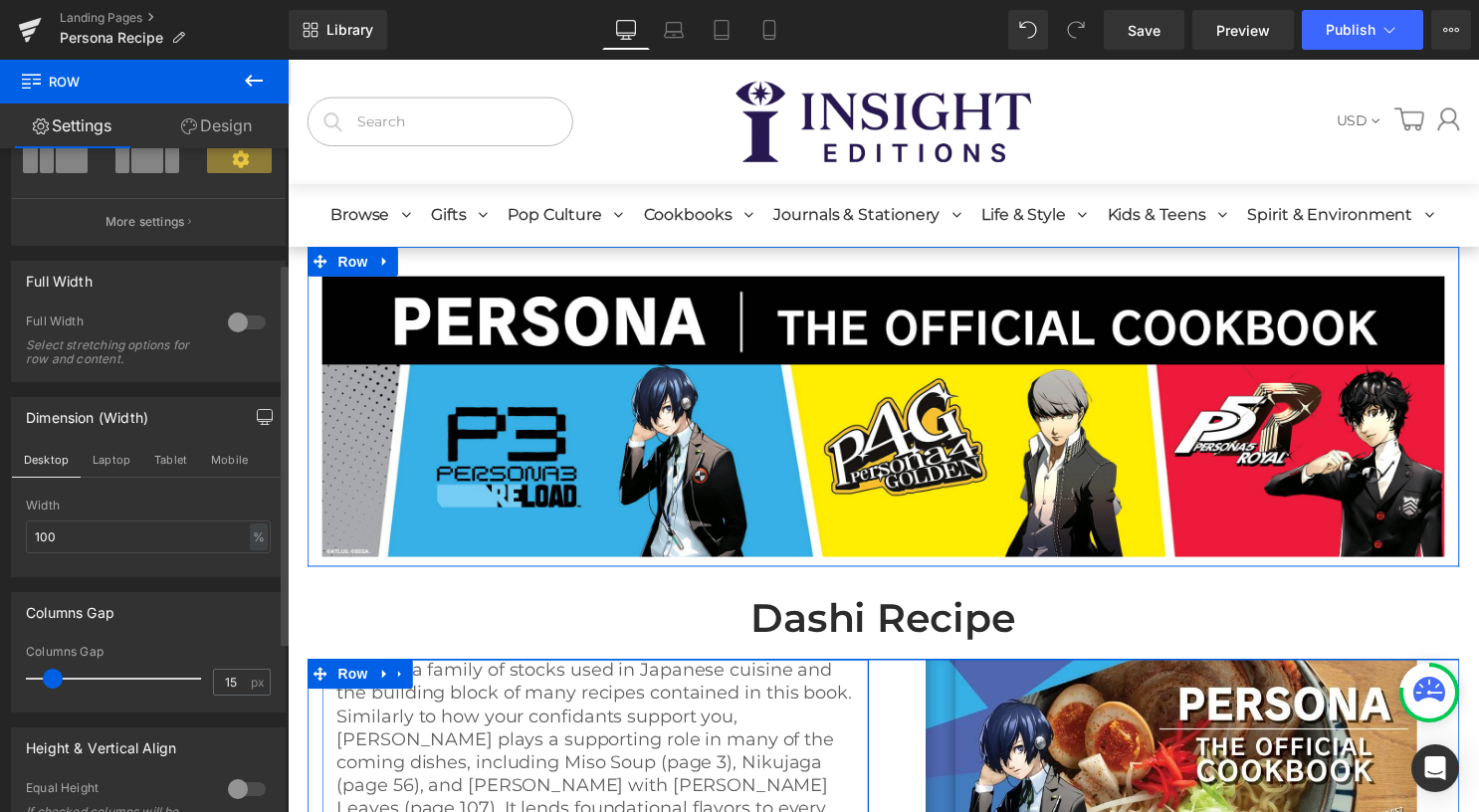 click on "Columns Gap 15px Columns Gap 15 px" at bounding box center (148, 645) 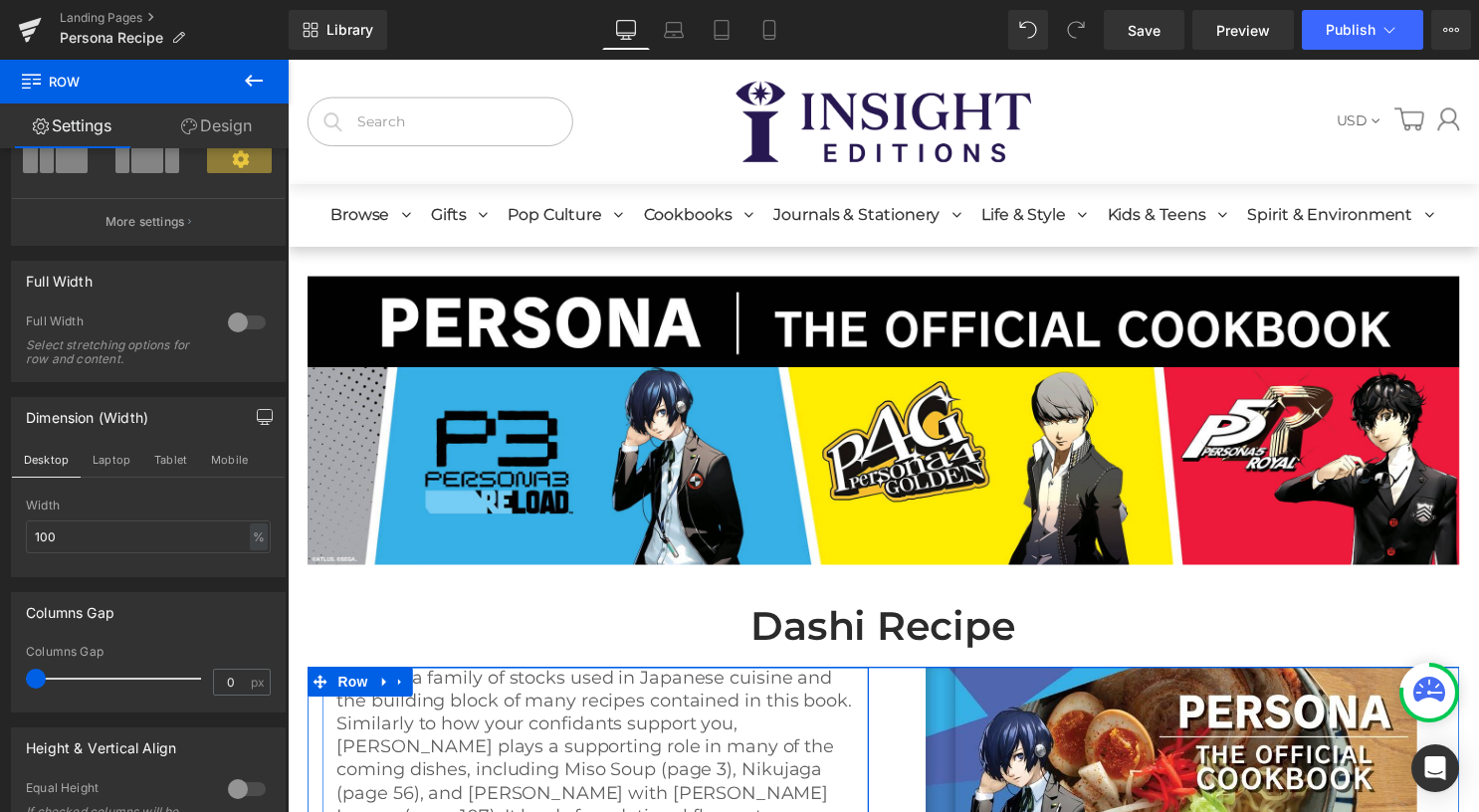 drag, startPoint x: 46, startPoint y: 680, endPoint x: -4, endPoint y: 678, distance: 50.039984 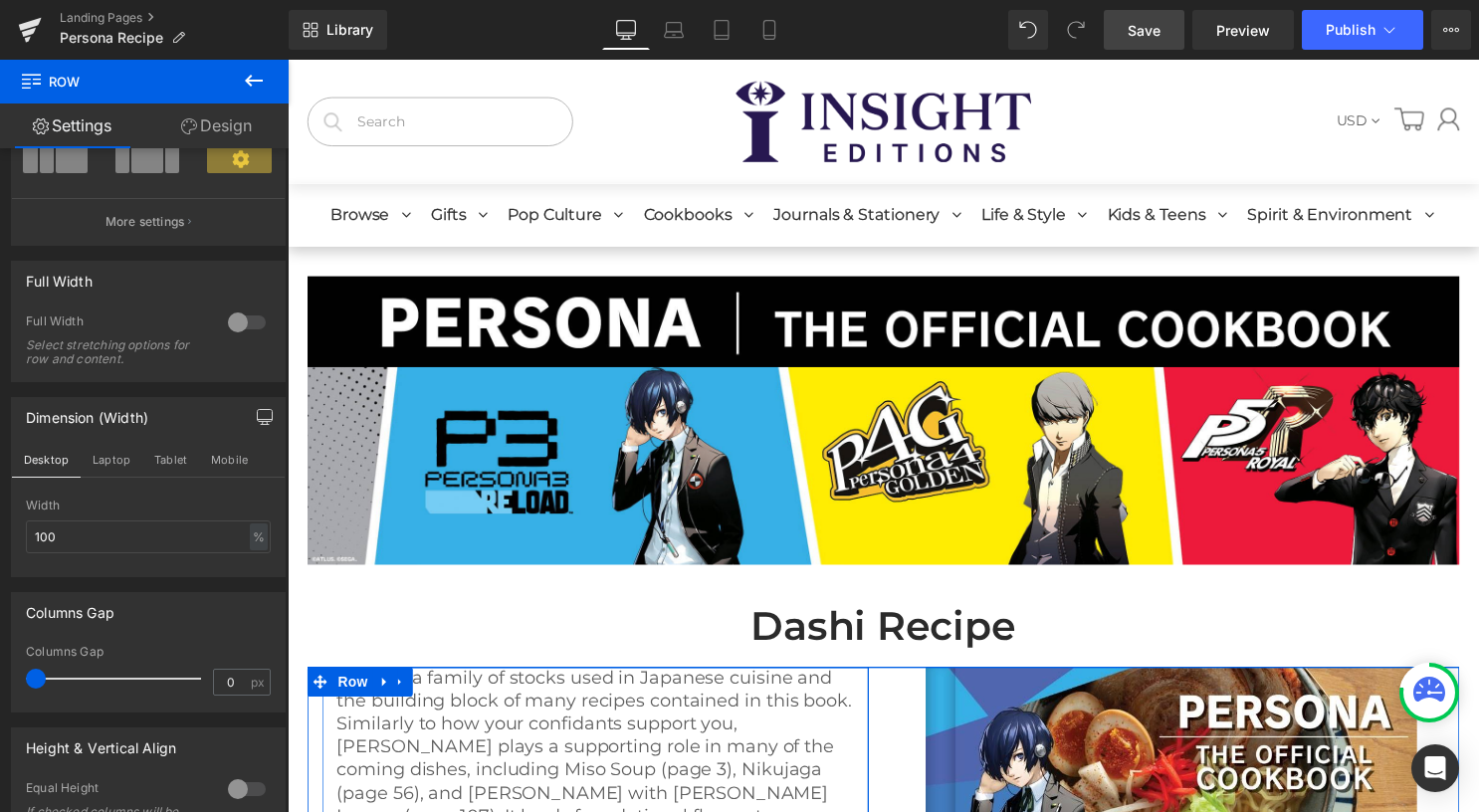 click on "Save" at bounding box center [1144, 30] 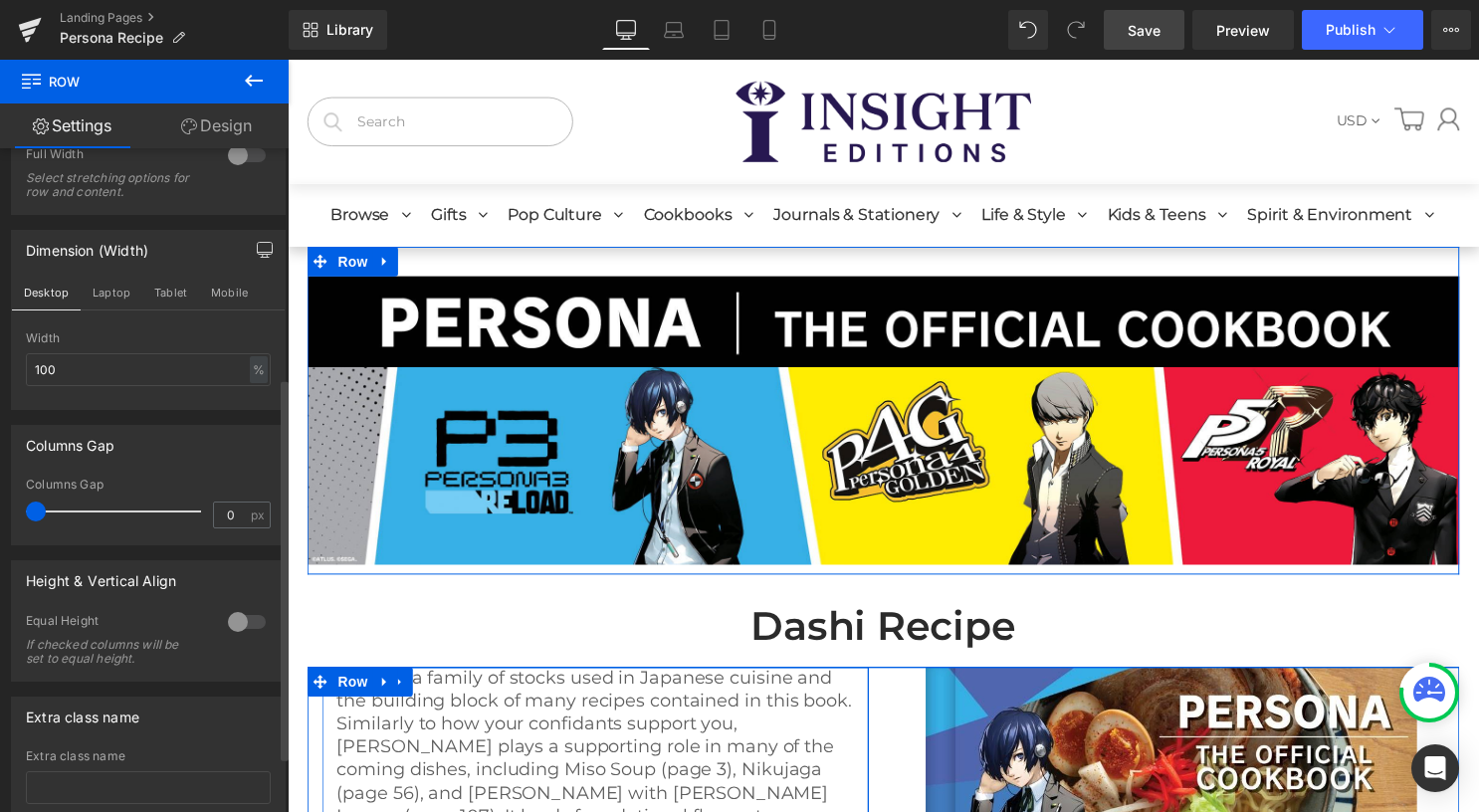 scroll, scrollTop: 398, scrollLeft: 0, axis: vertical 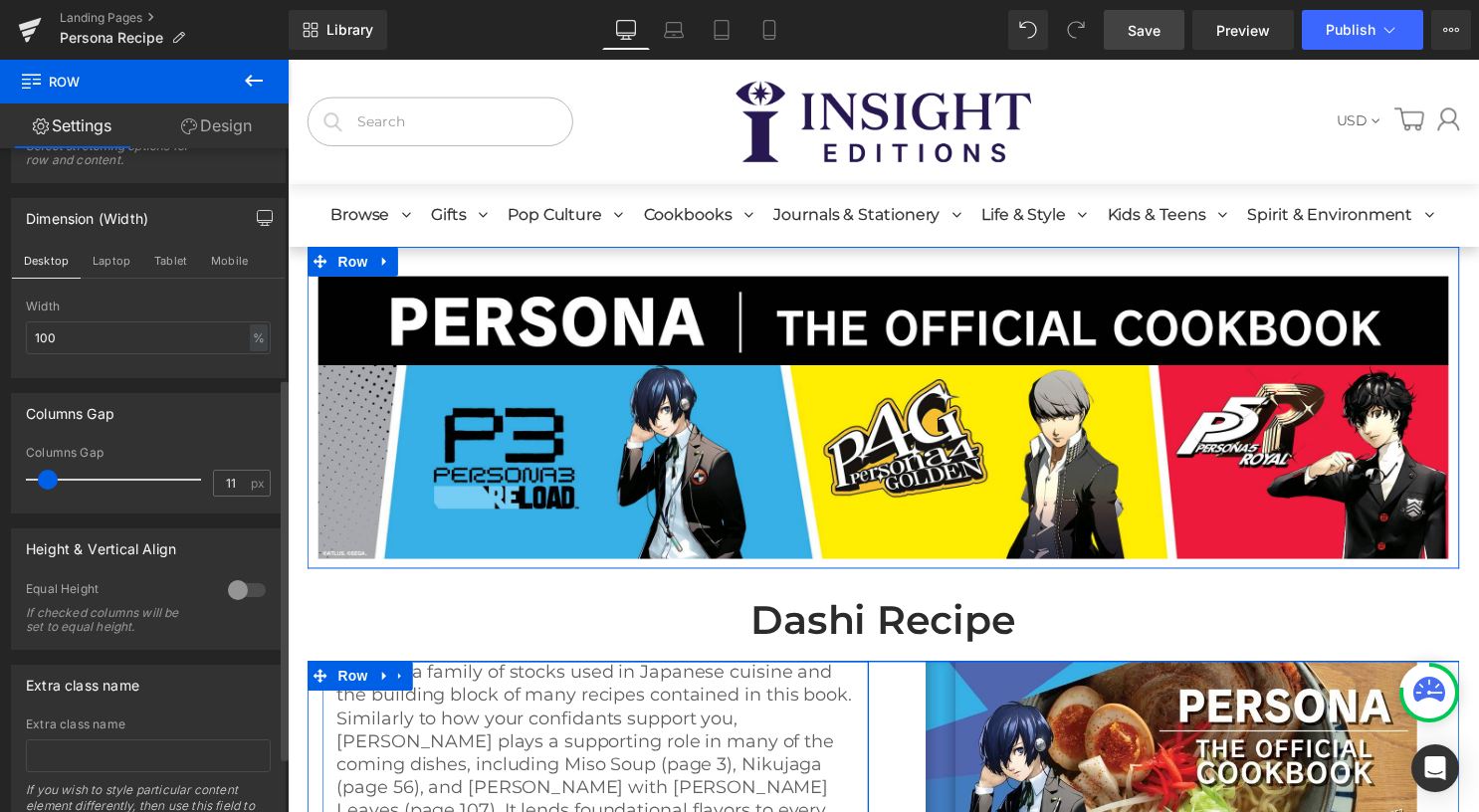 drag, startPoint x: 34, startPoint y: 478, endPoint x: 46, endPoint y: 492, distance: 18.439089 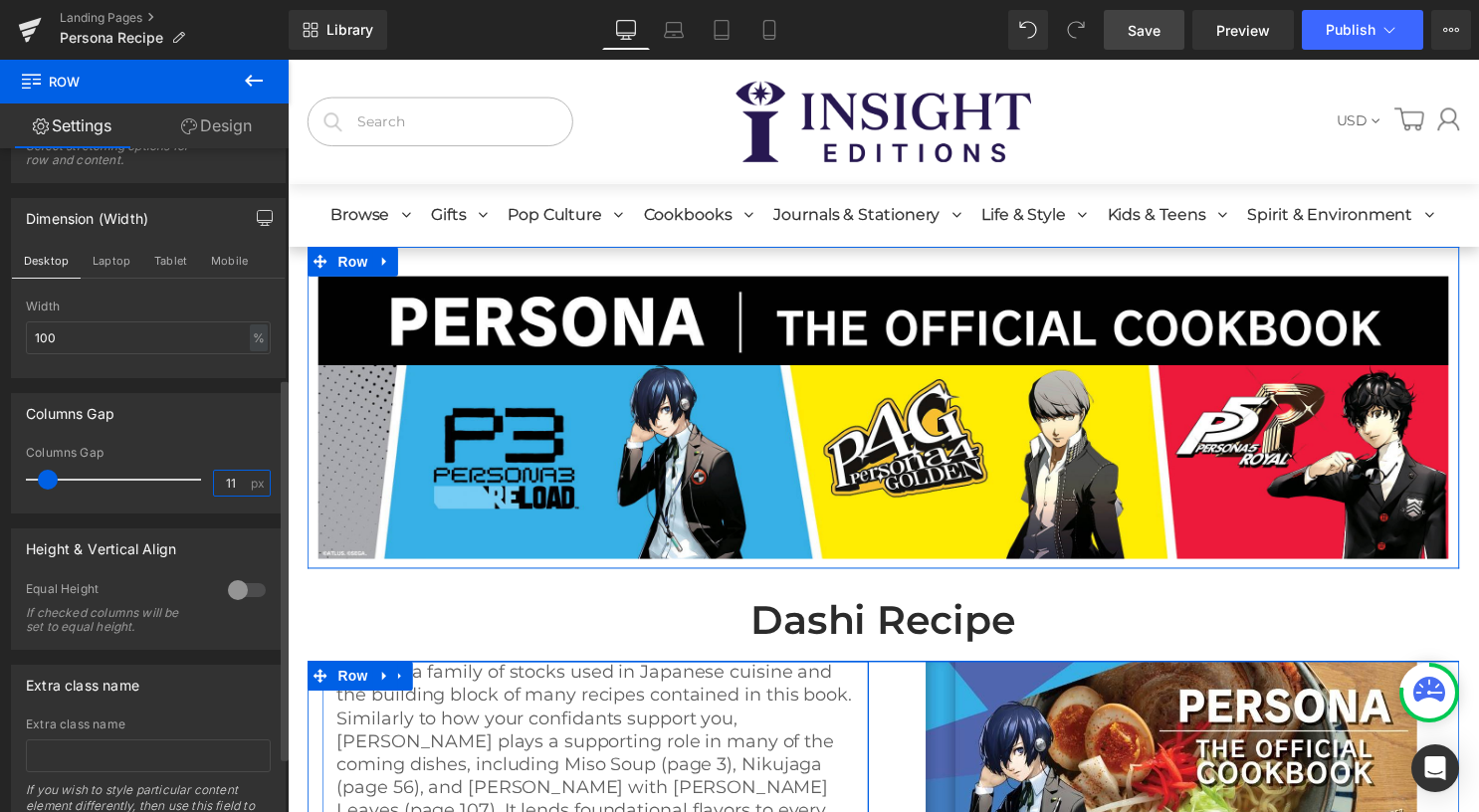 click on "11" at bounding box center (231, 483) 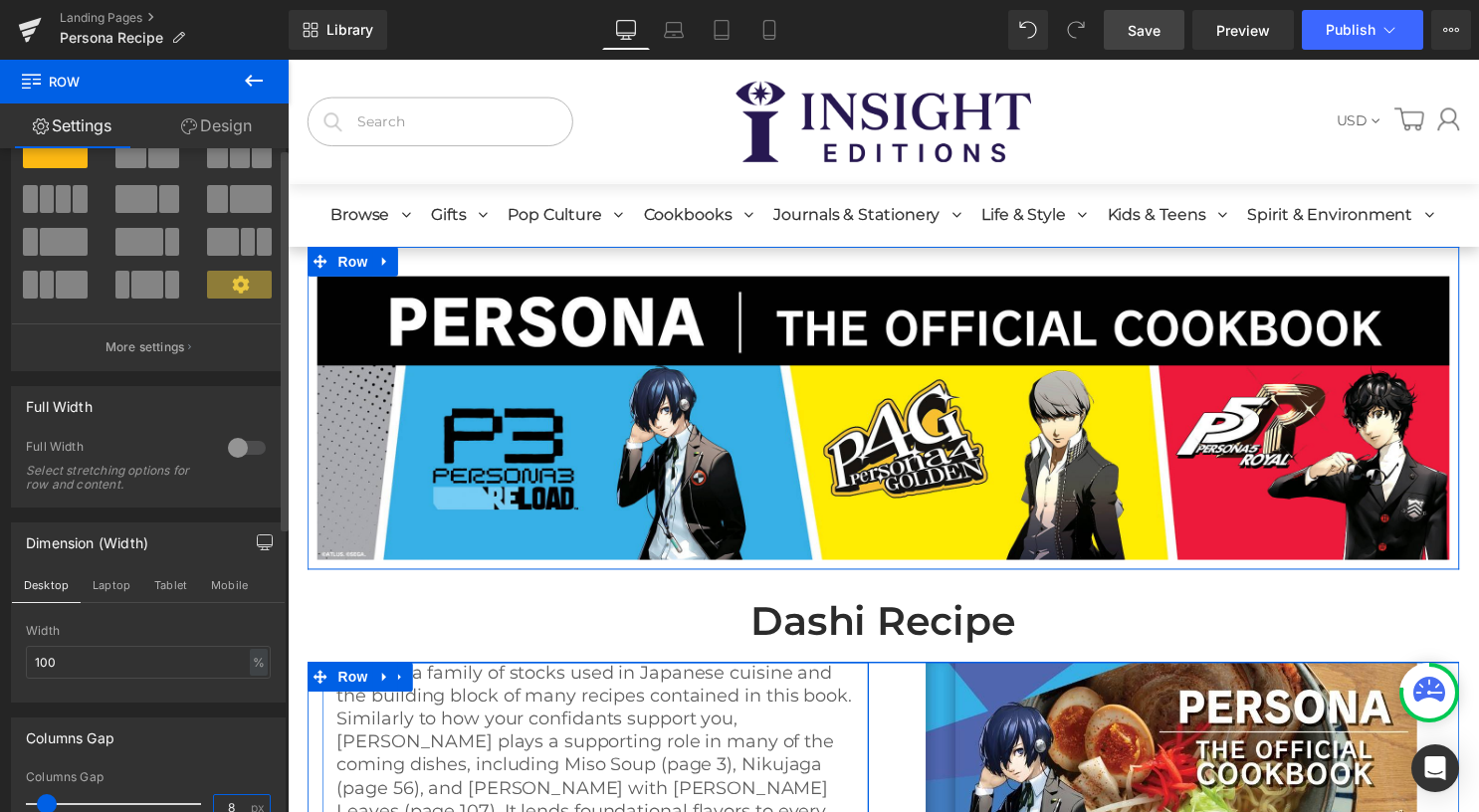 scroll, scrollTop: 0, scrollLeft: 0, axis: both 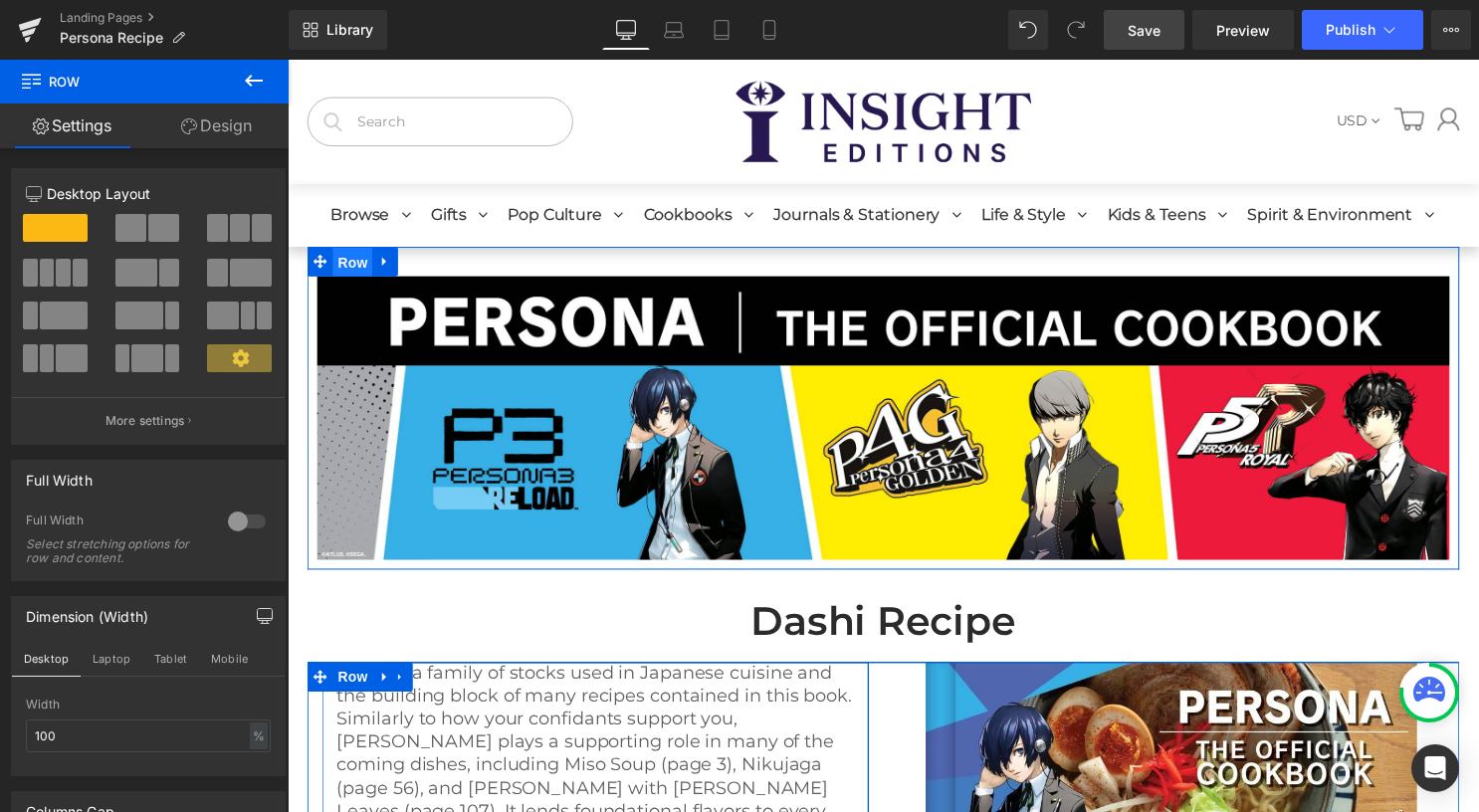 click on "Row" at bounding box center (353, 265) 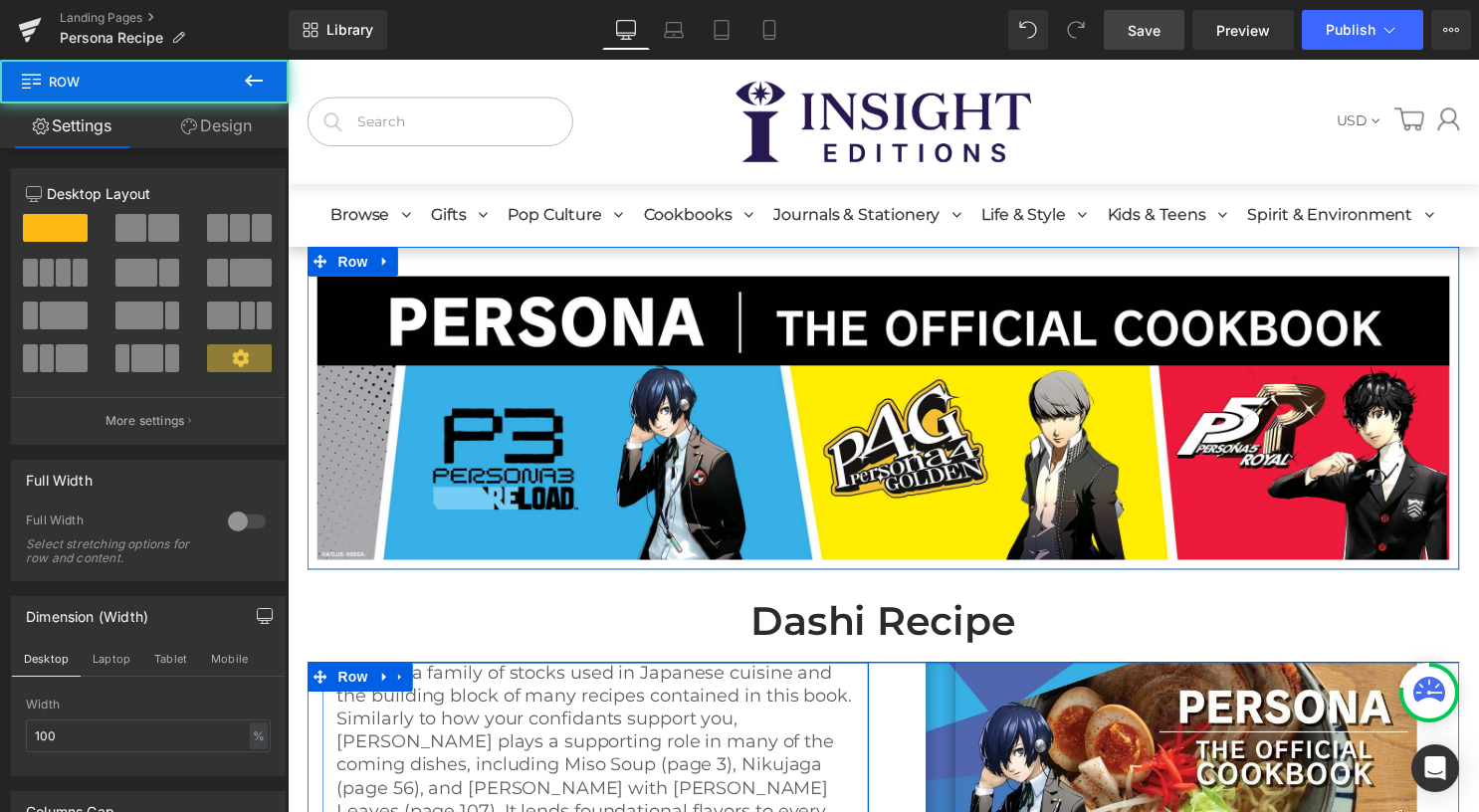type on "8" 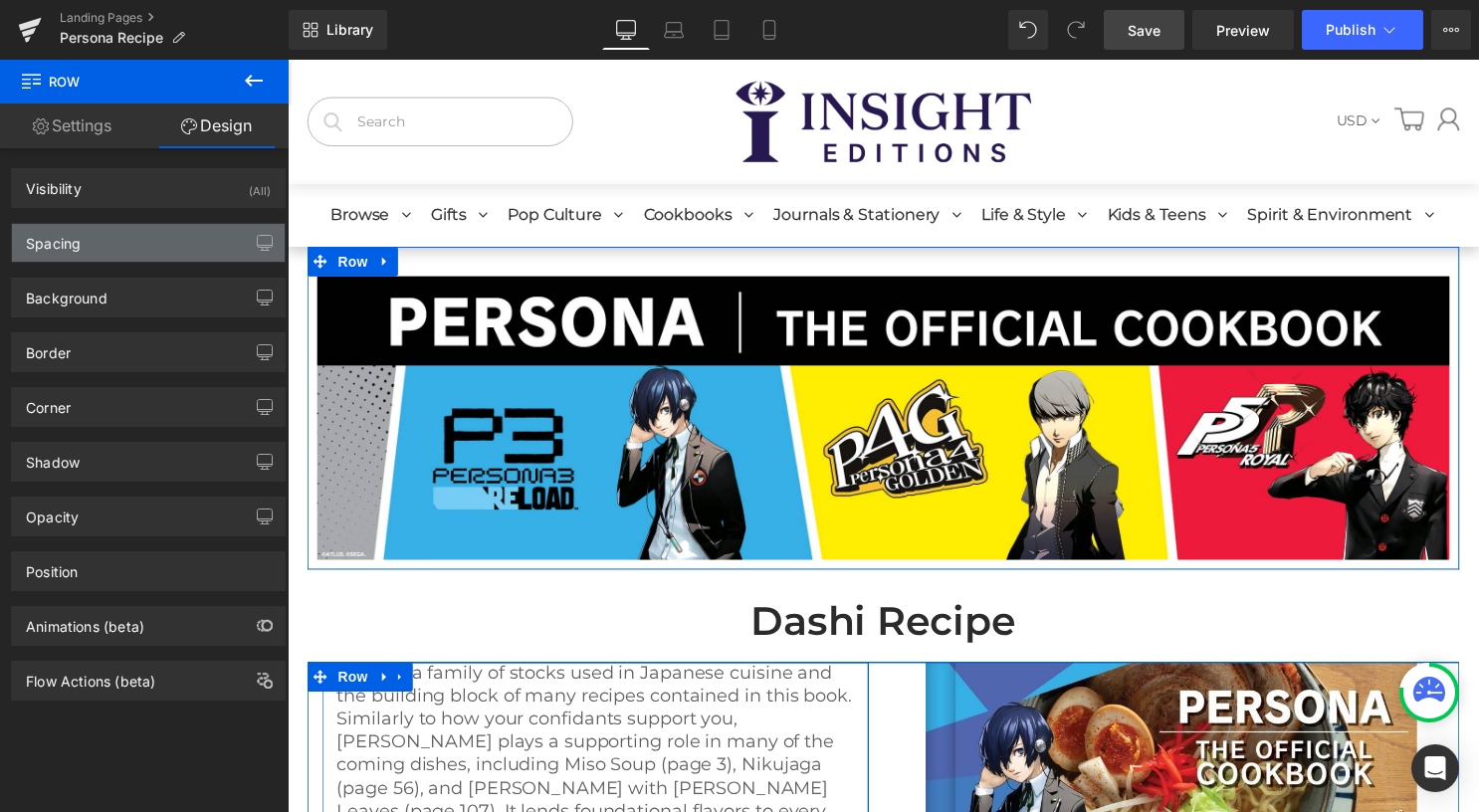 type on "0" 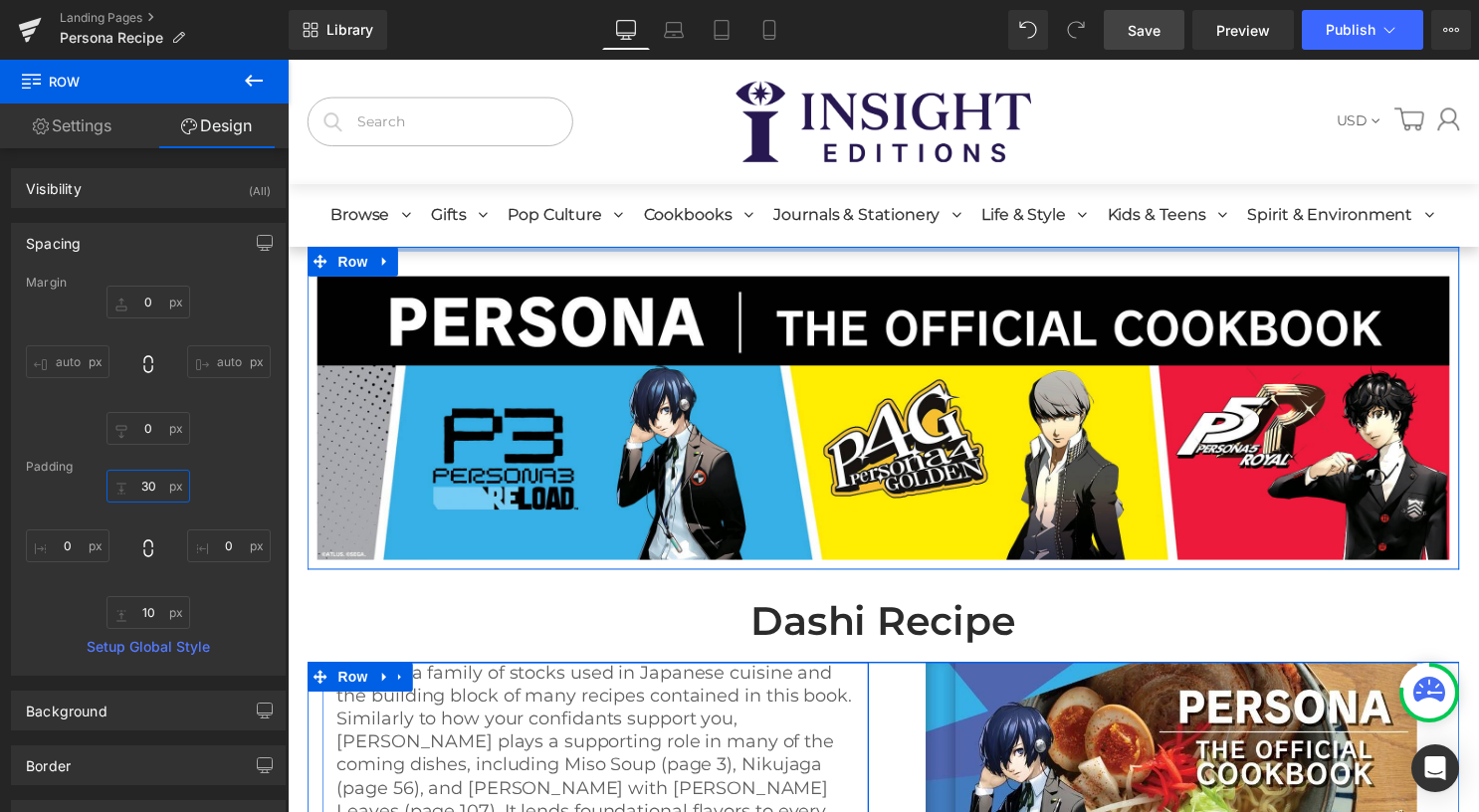 click on "30" at bounding box center (148, 486) 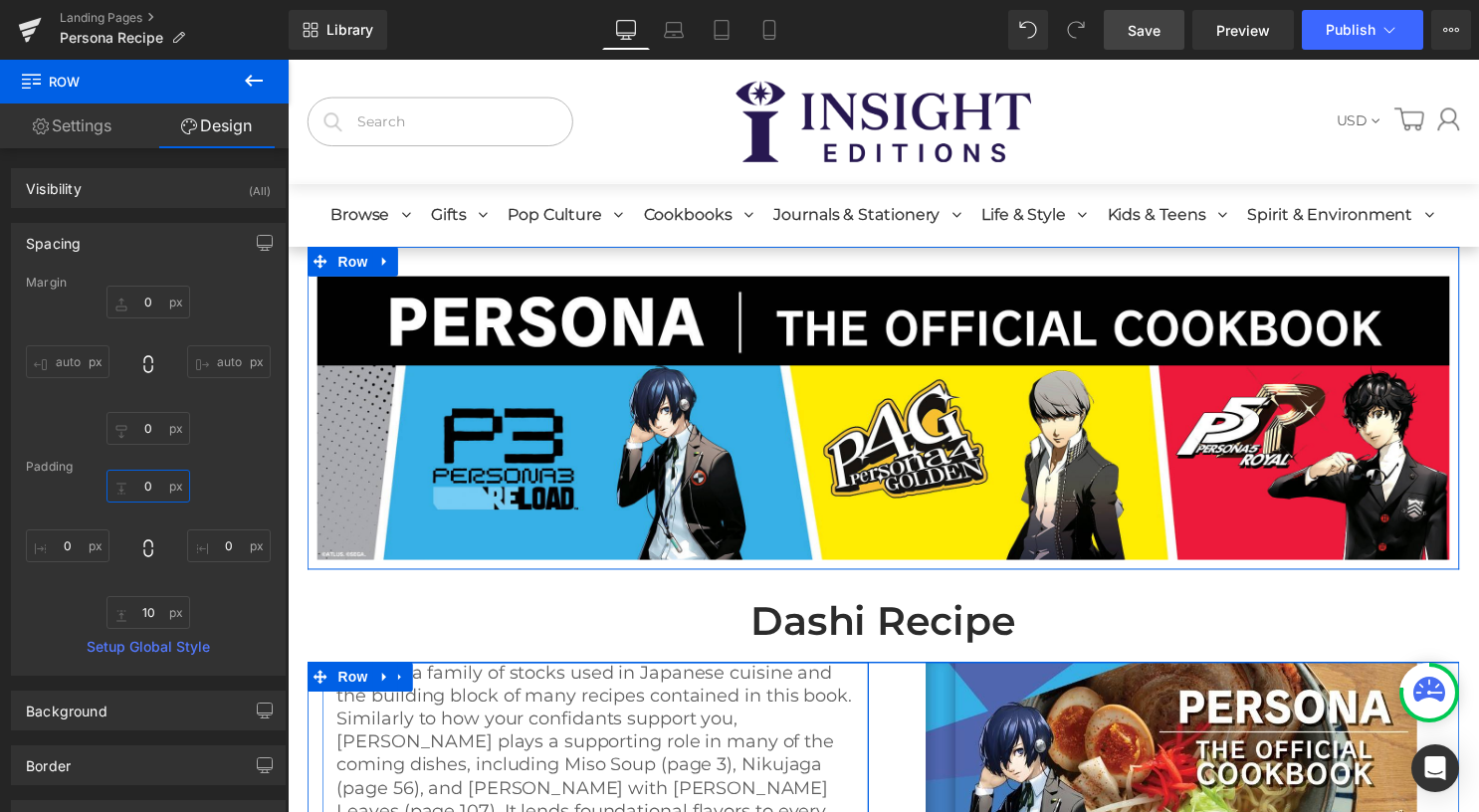 type 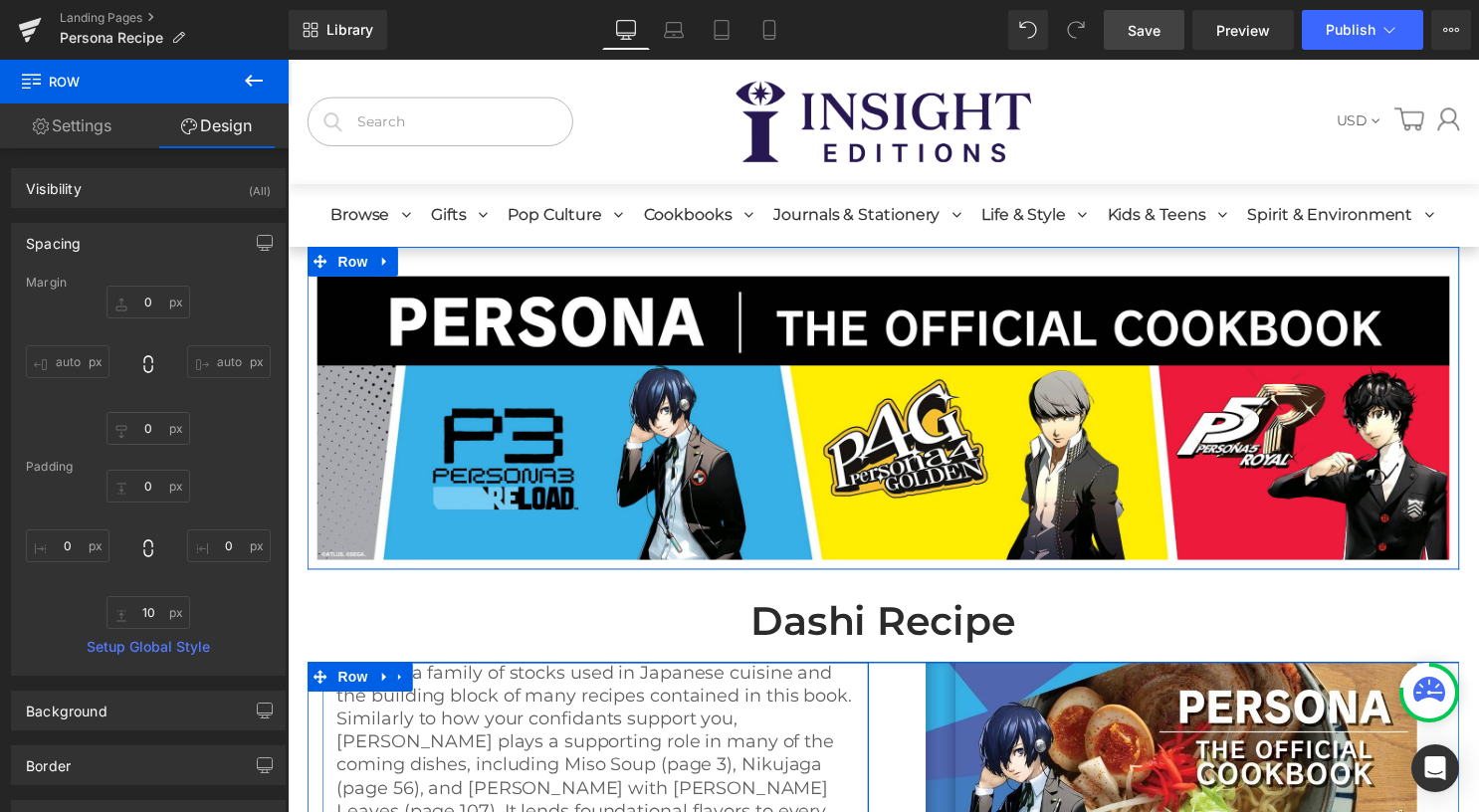 click on "Margin
0px 0
auto auto
0px 0
auto auto
[GEOGRAPHIC_DATA]
0px 0
10px 10
0px 0
Setup Global Style" at bounding box center [148, 475] 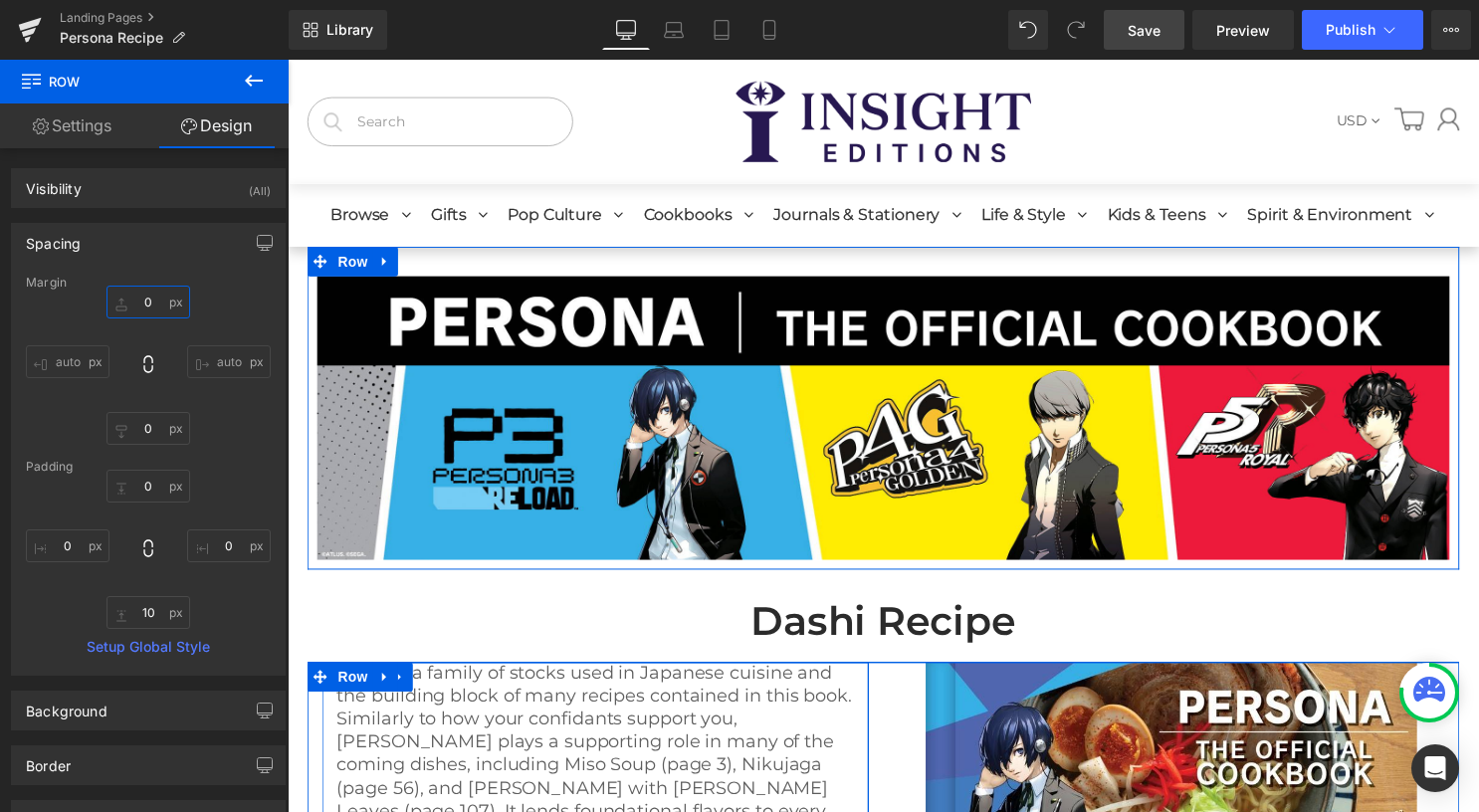 click on "0" at bounding box center (148, 302) 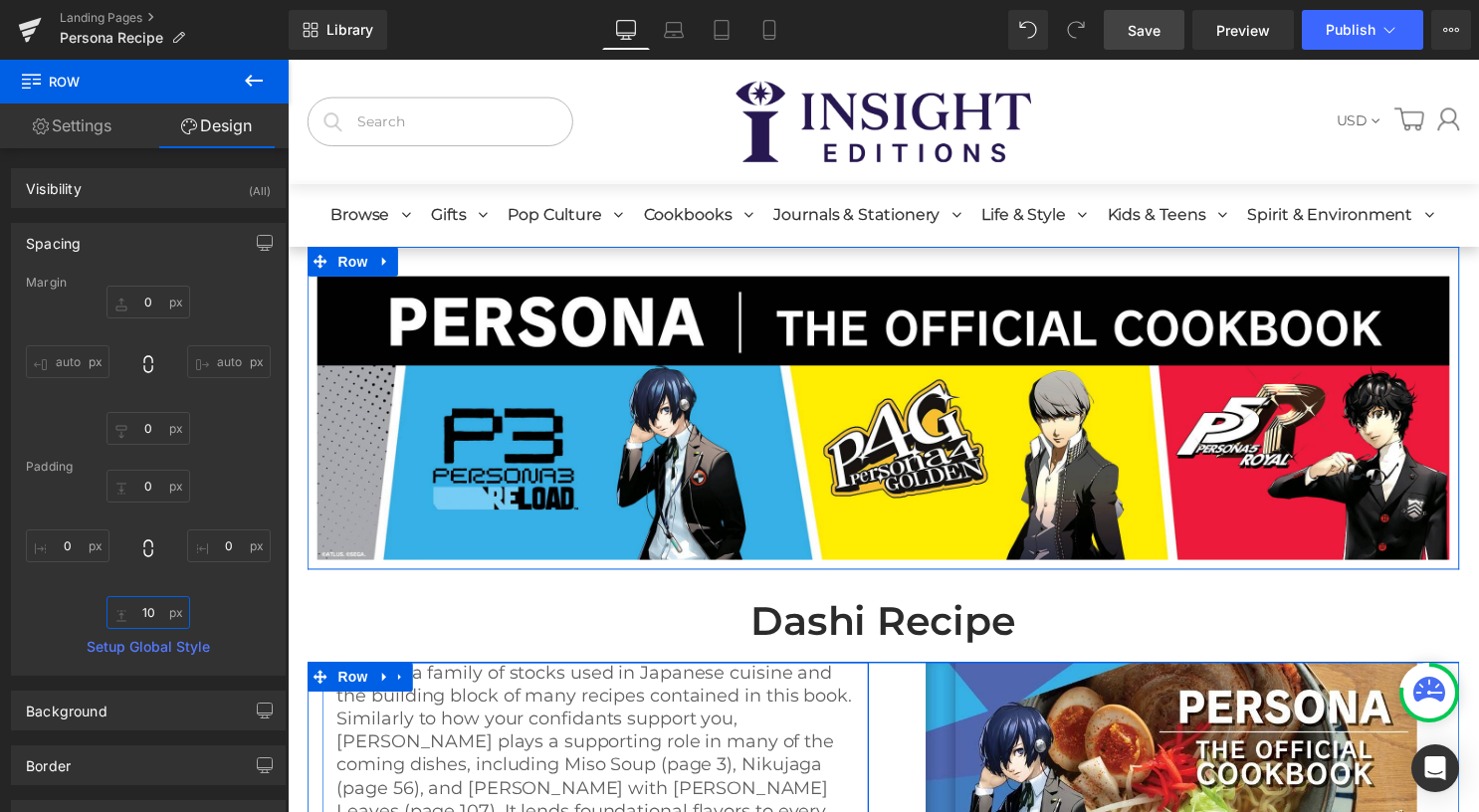 click on "10" at bounding box center (148, 612) 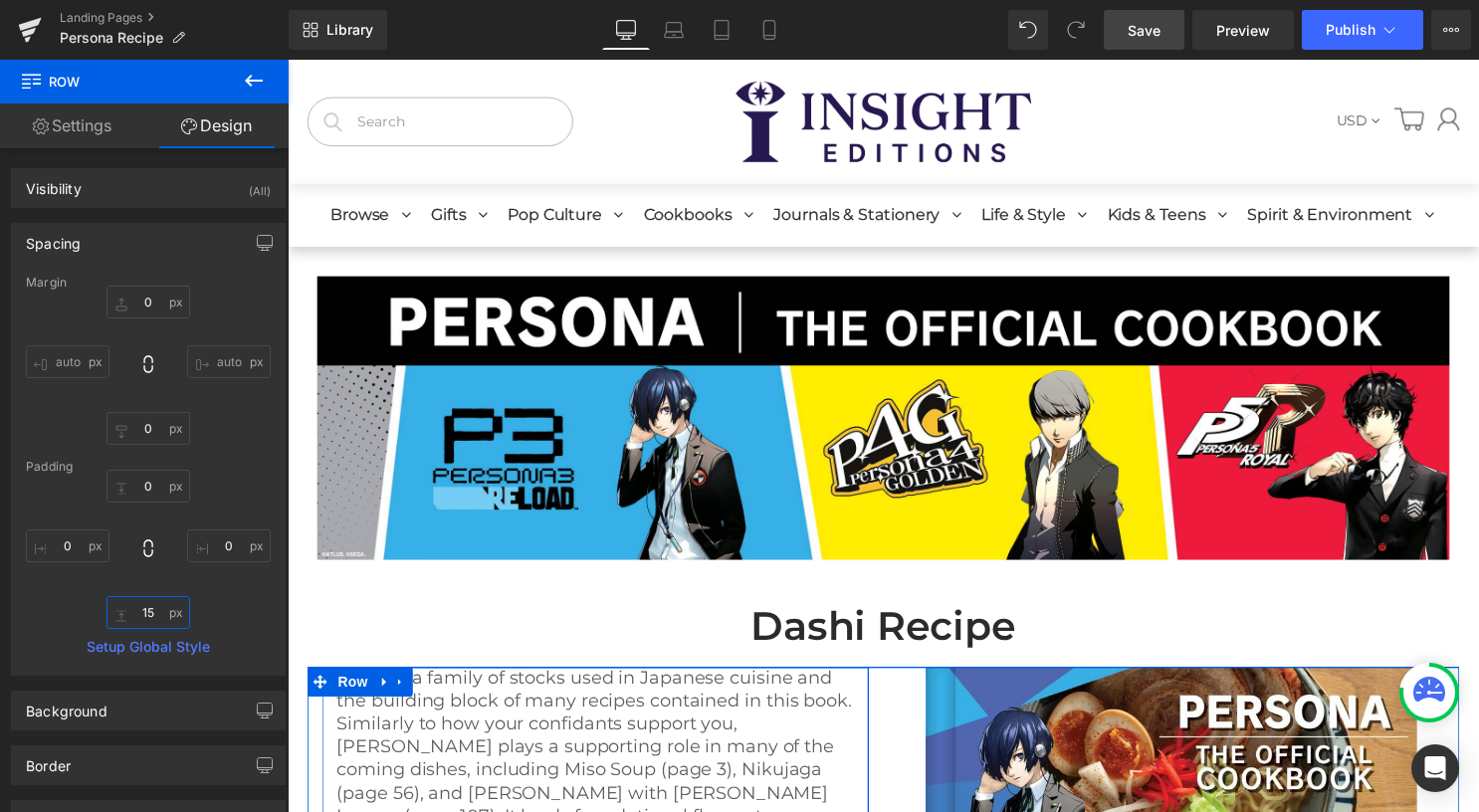 type on "15" 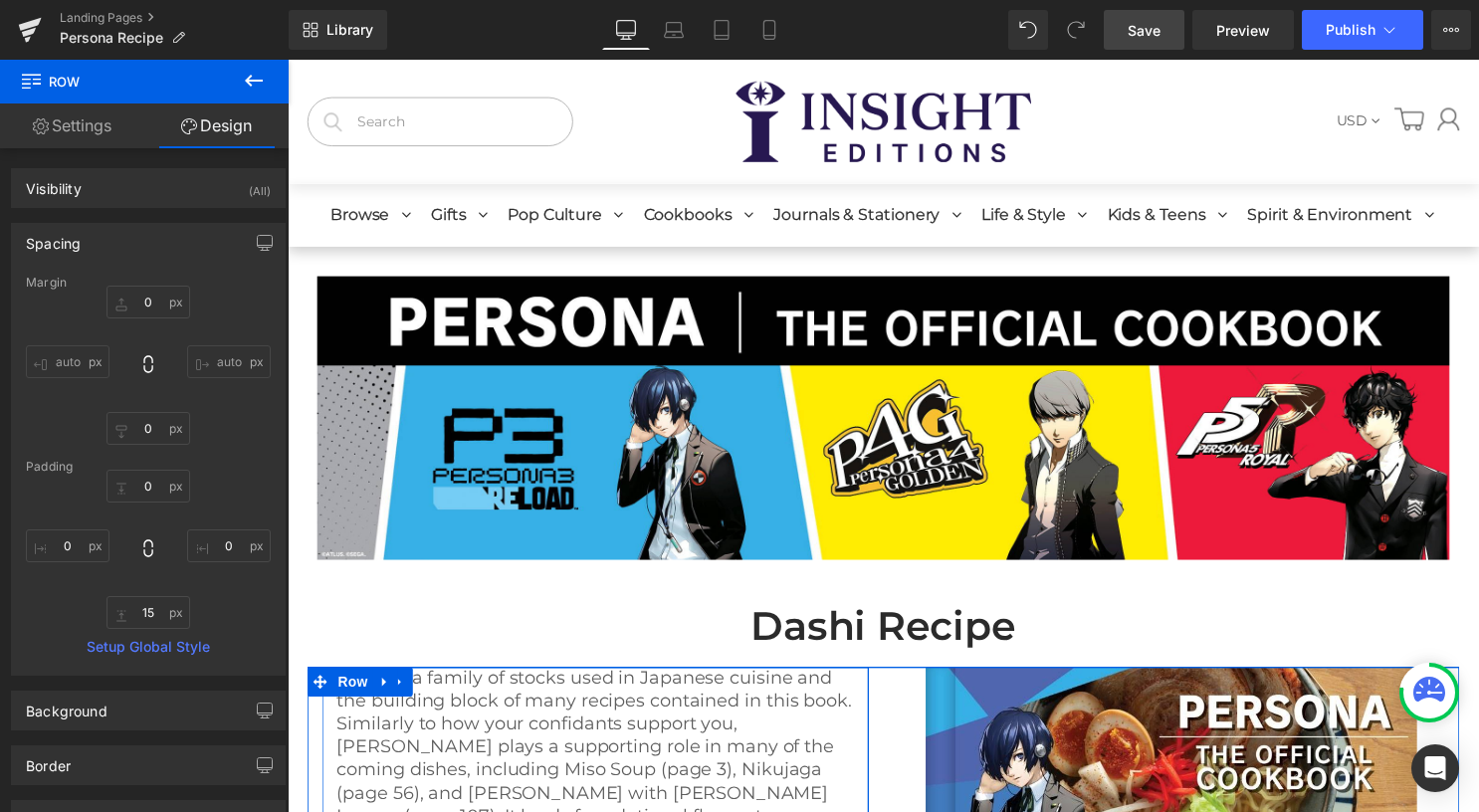 click on "Save" at bounding box center [1144, 30] 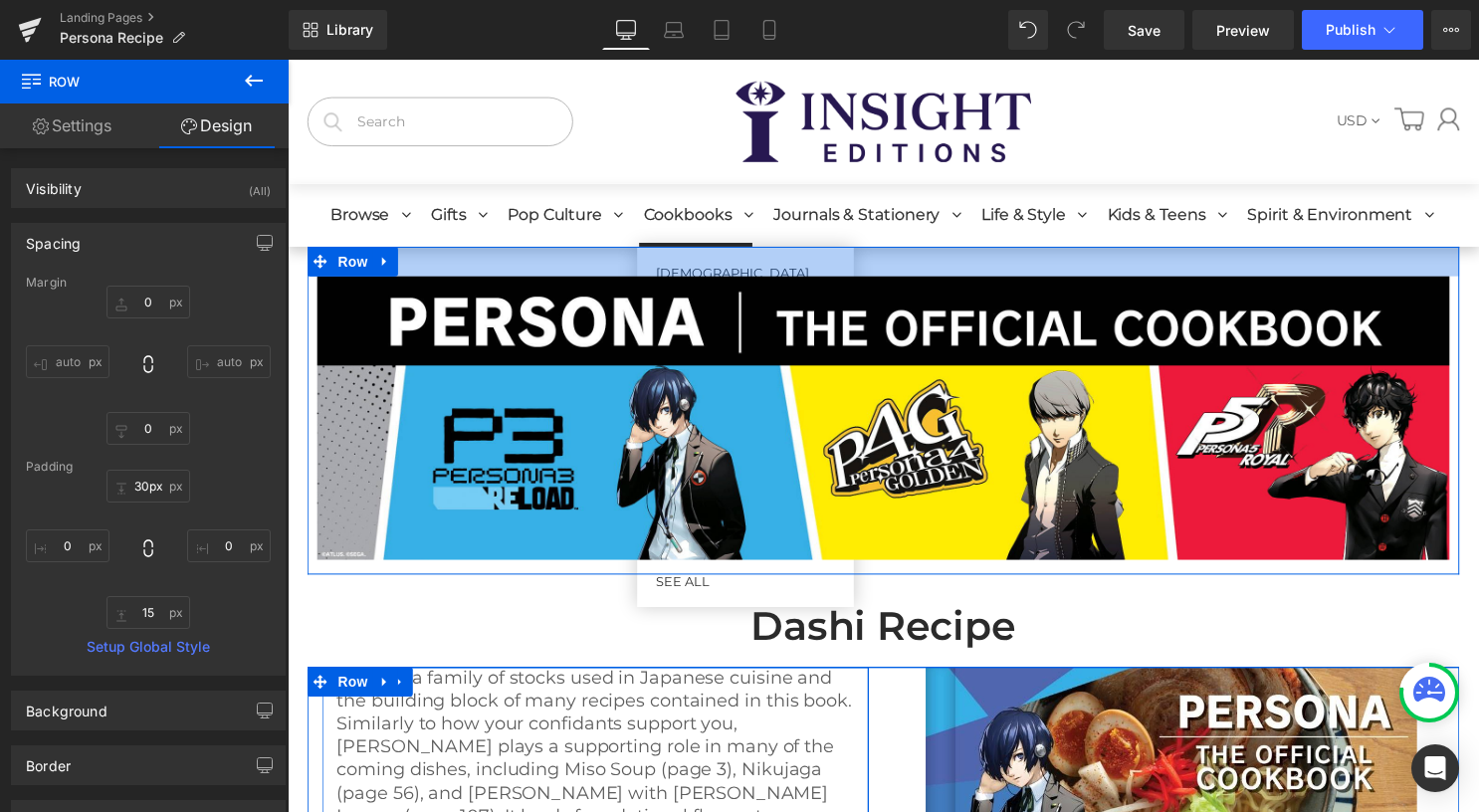 type on "0px" 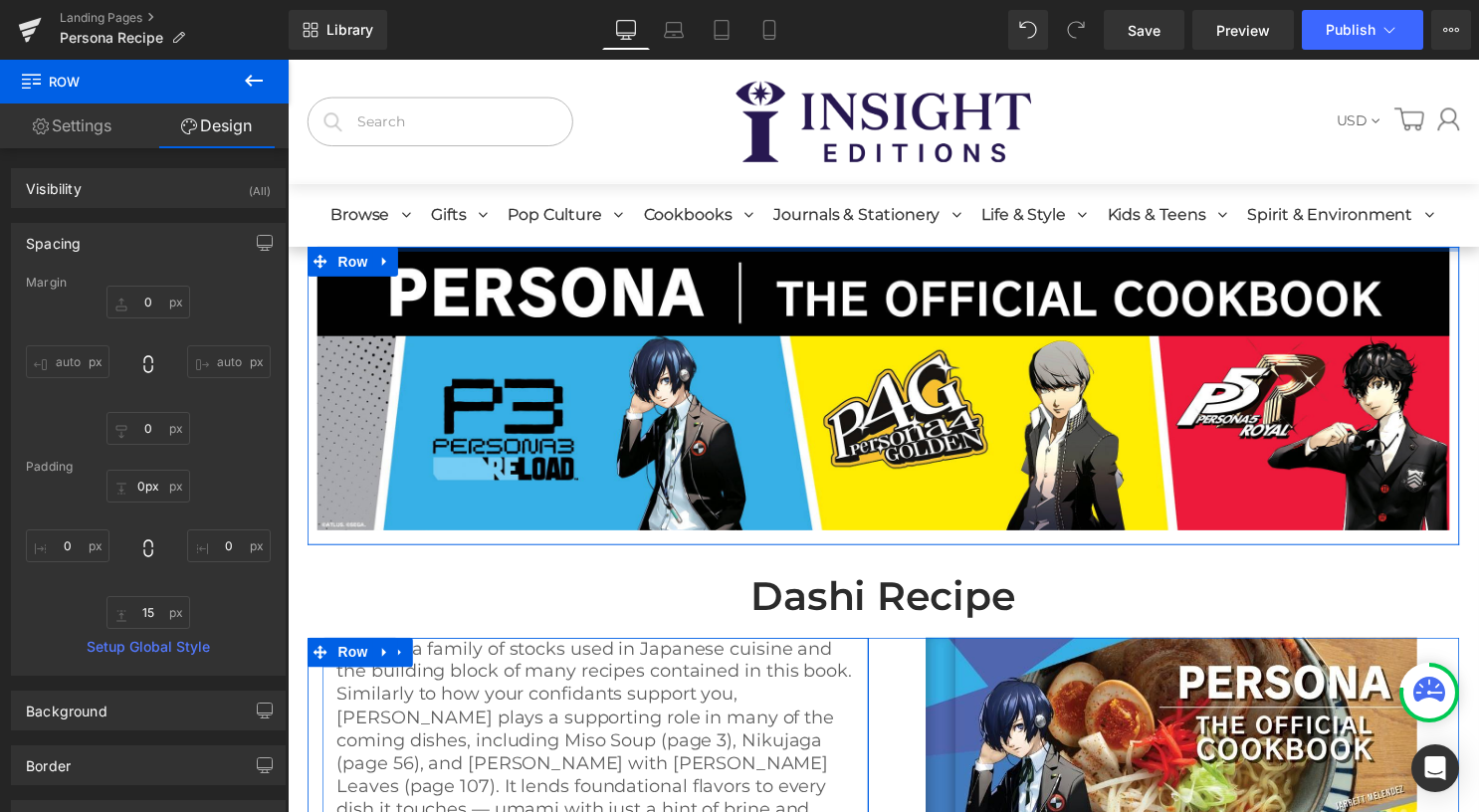 drag, startPoint x: 685, startPoint y: 268, endPoint x: 682, endPoint y: 155, distance: 113.03982 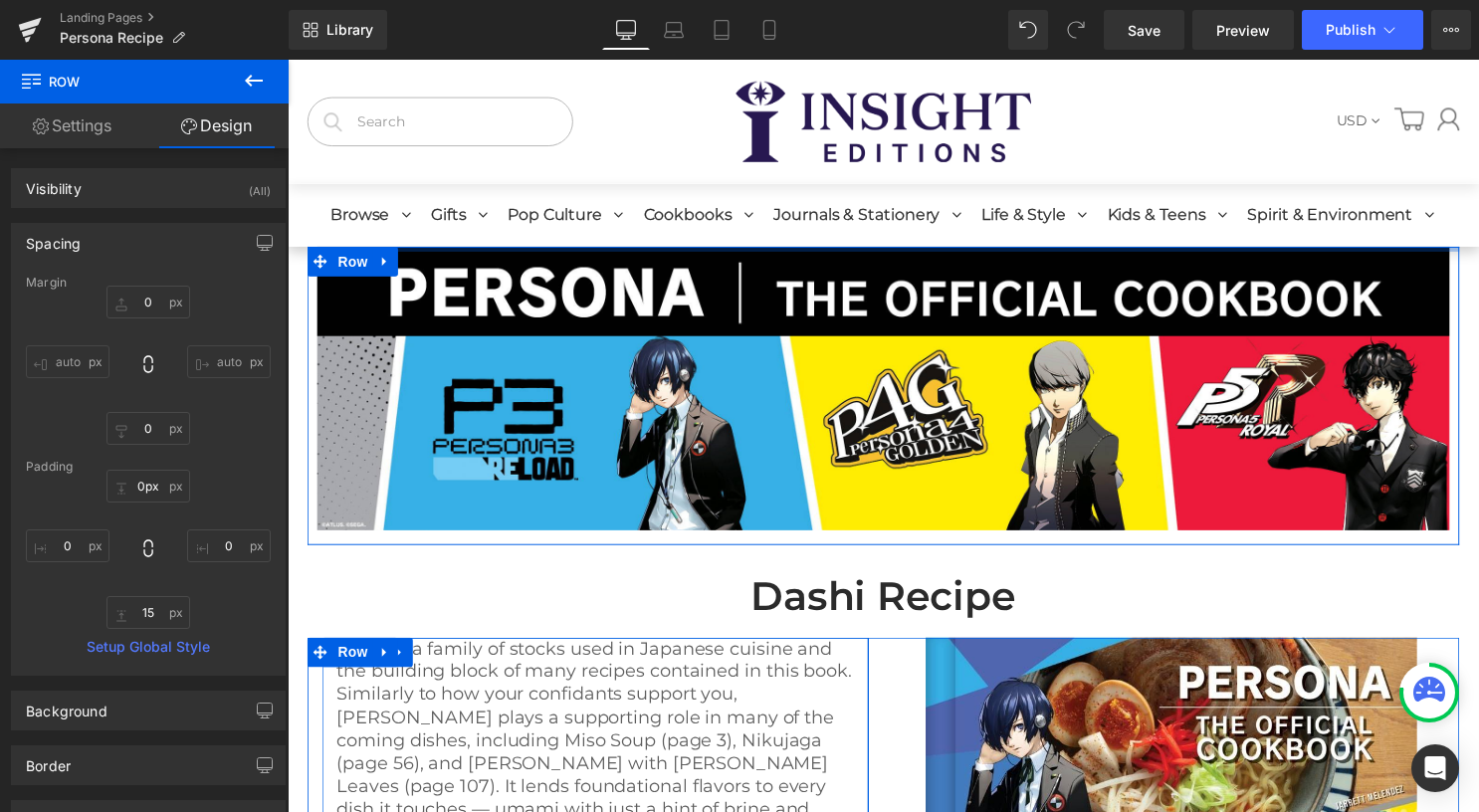 click on "USD
USD
EUR" at bounding box center (890, 1298) 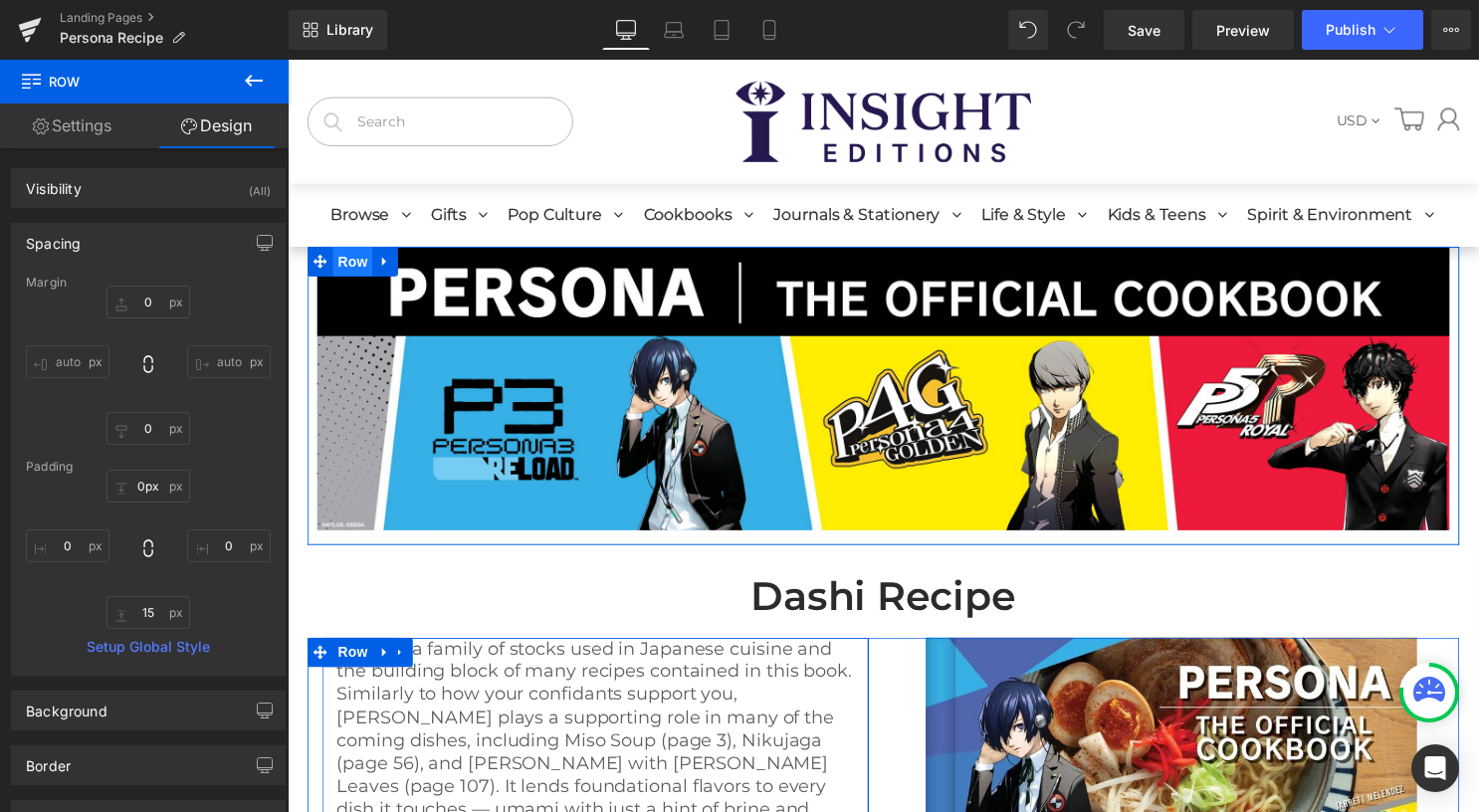 click on "Row" at bounding box center (353, 264) 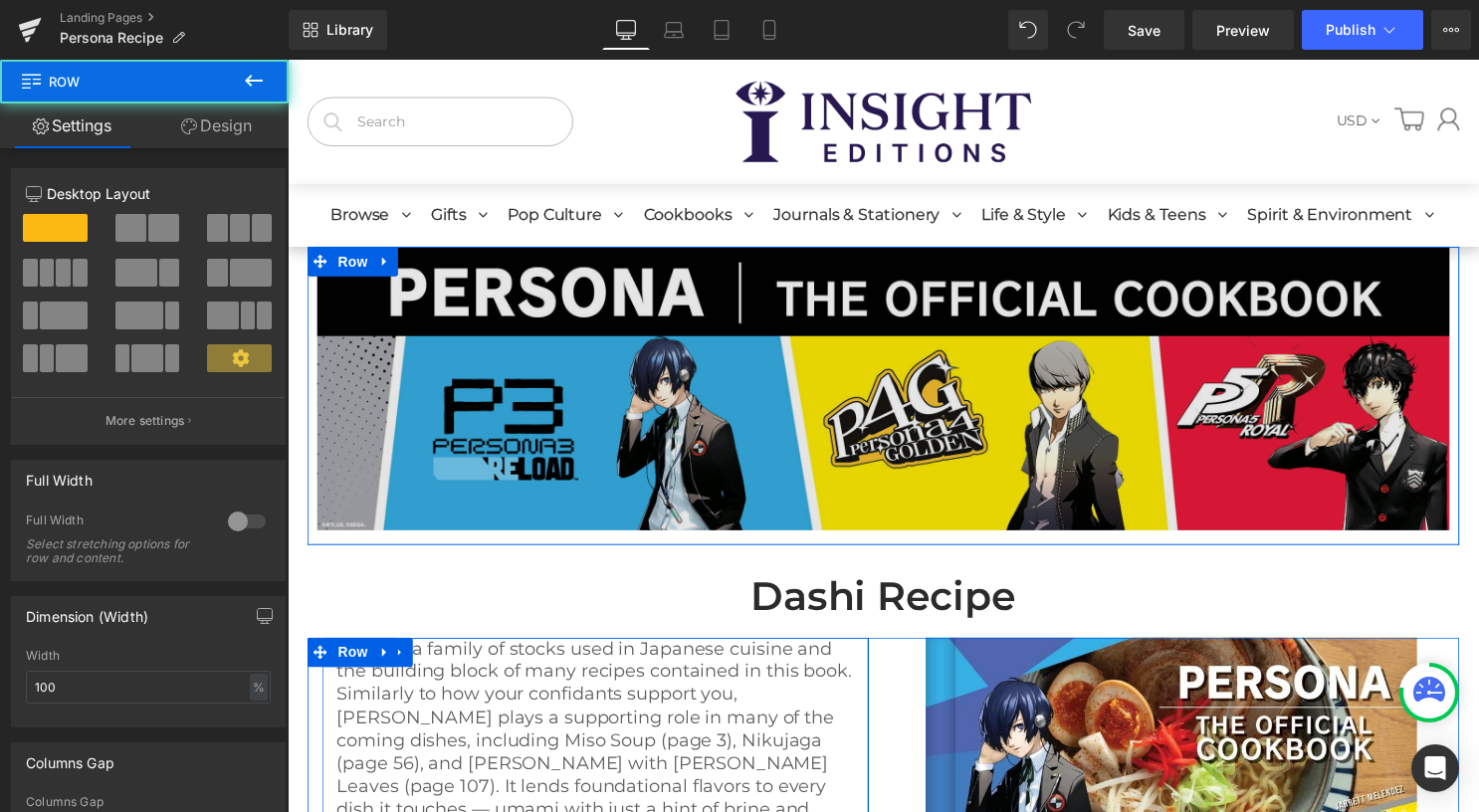 click at bounding box center (890, 392) 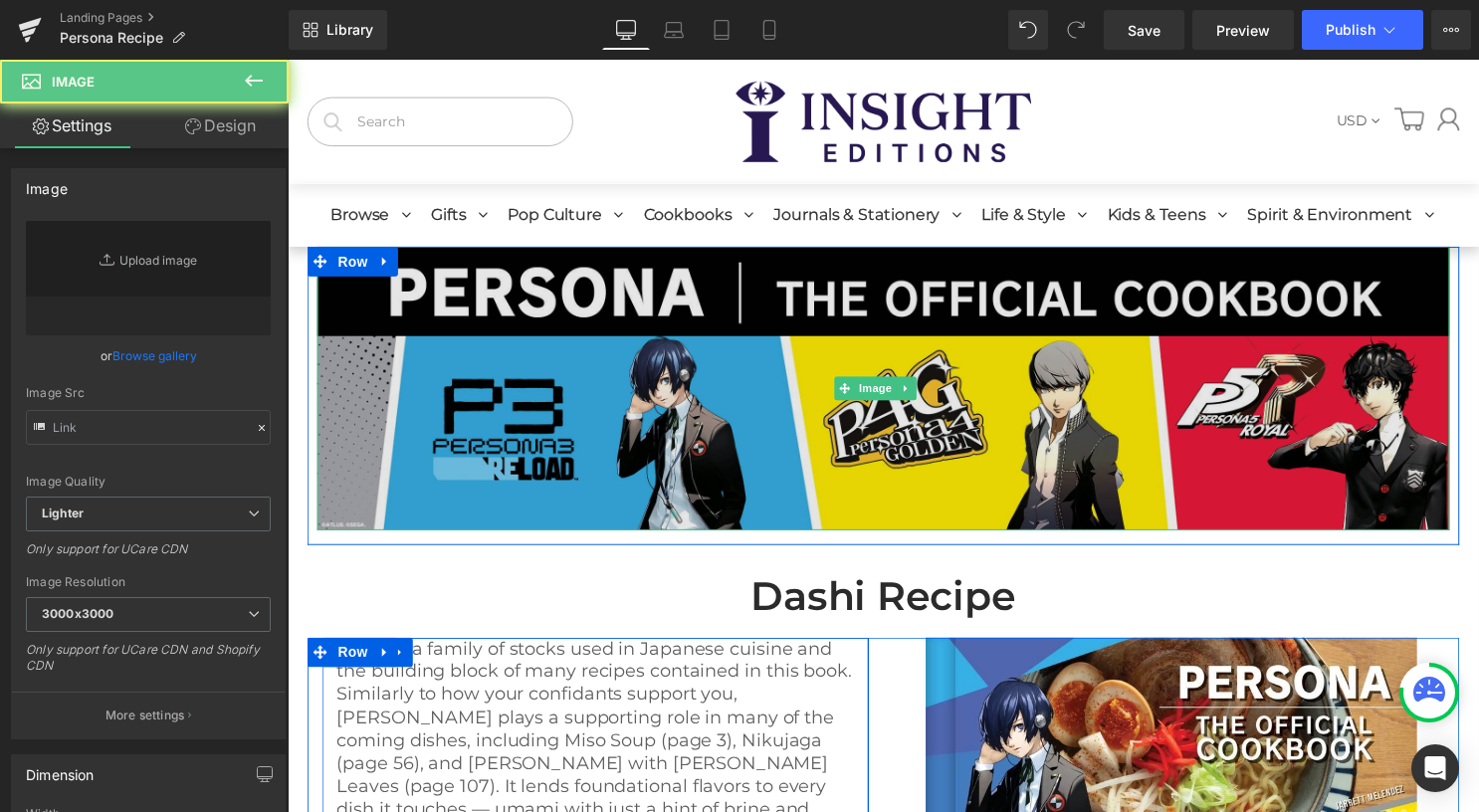 type on "[URL][DOMAIN_NAME]" 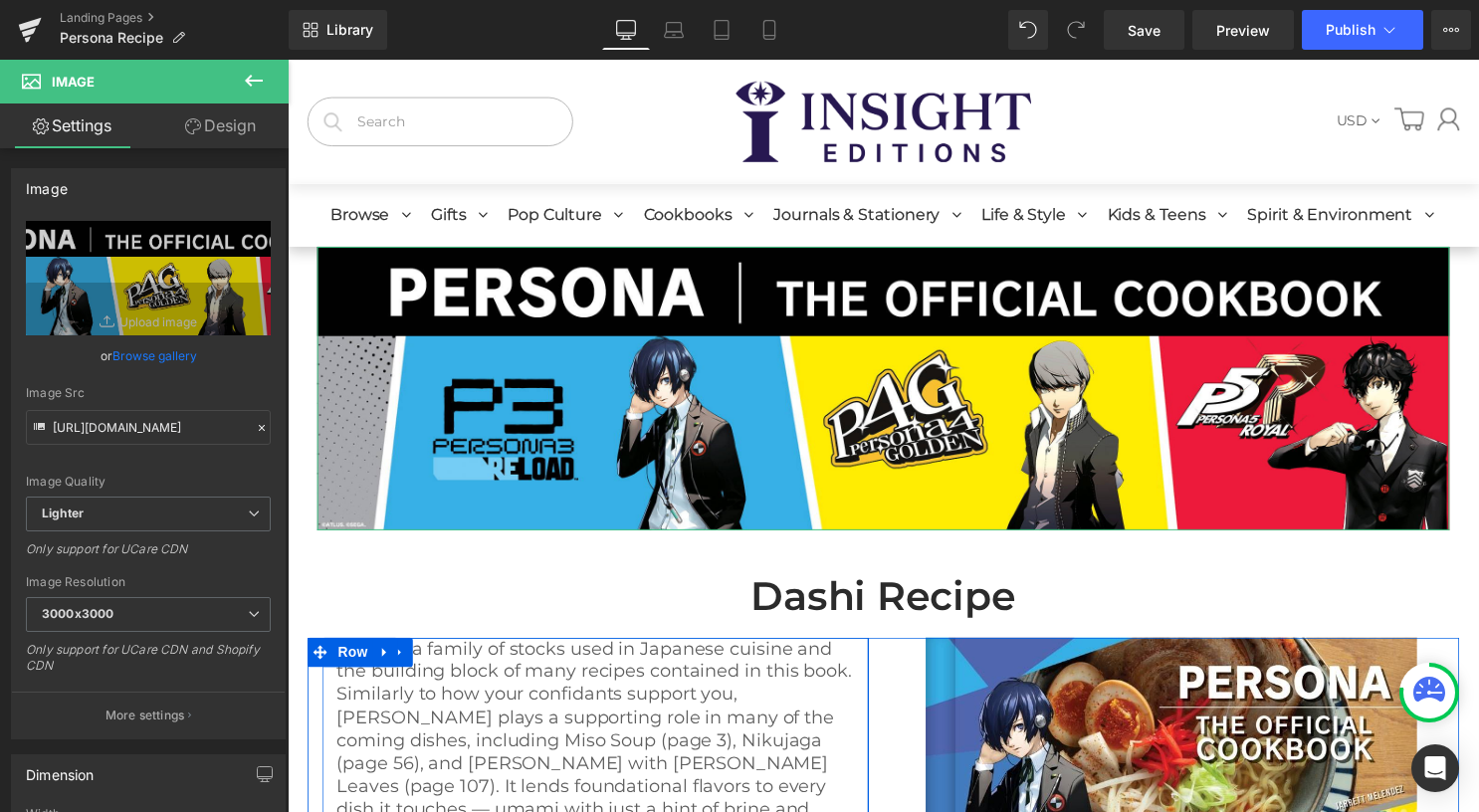 click on "Design" at bounding box center [220, 125] 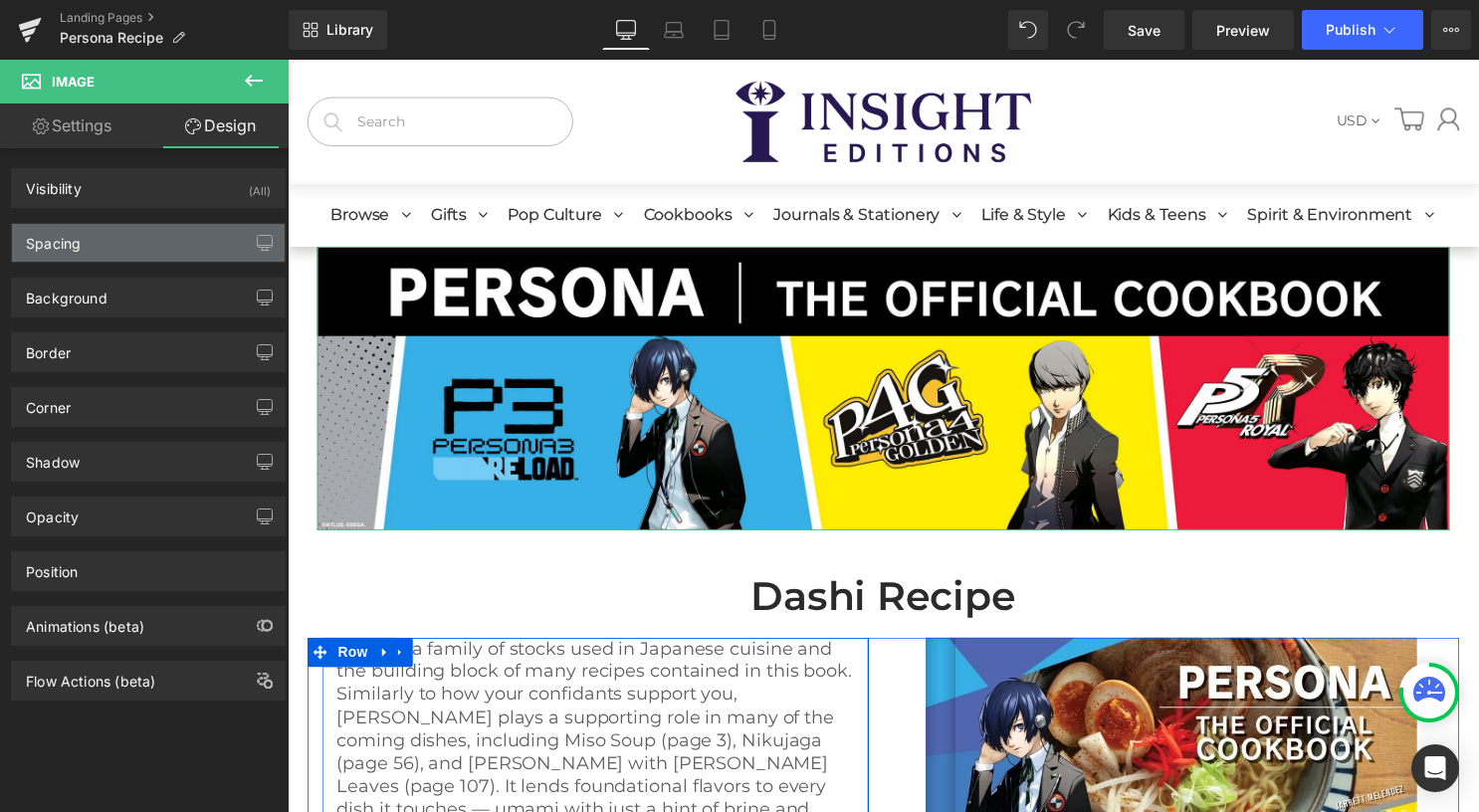 click on "Spacing" at bounding box center [148, 243] 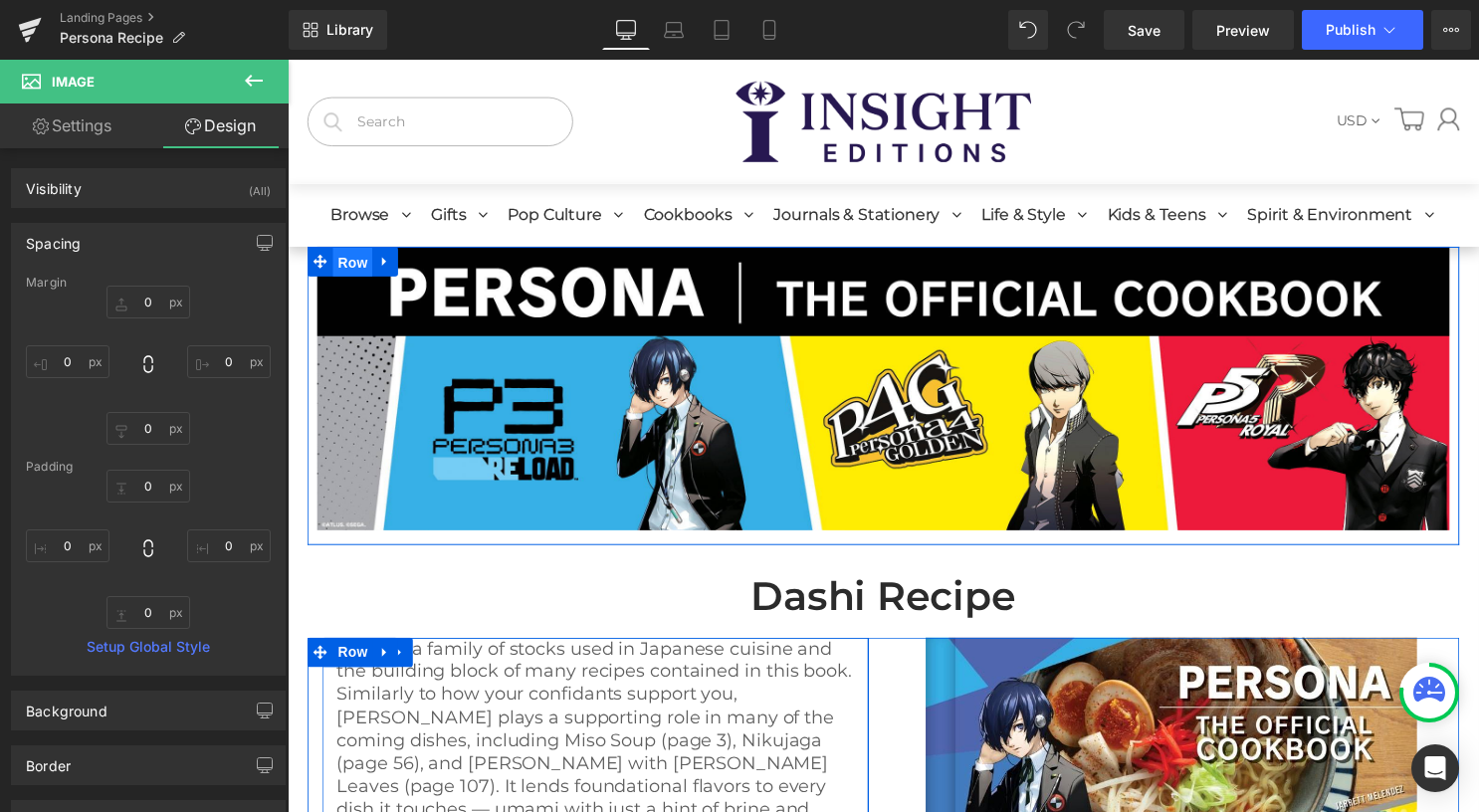 click on "Row" at bounding box center [353, 265] 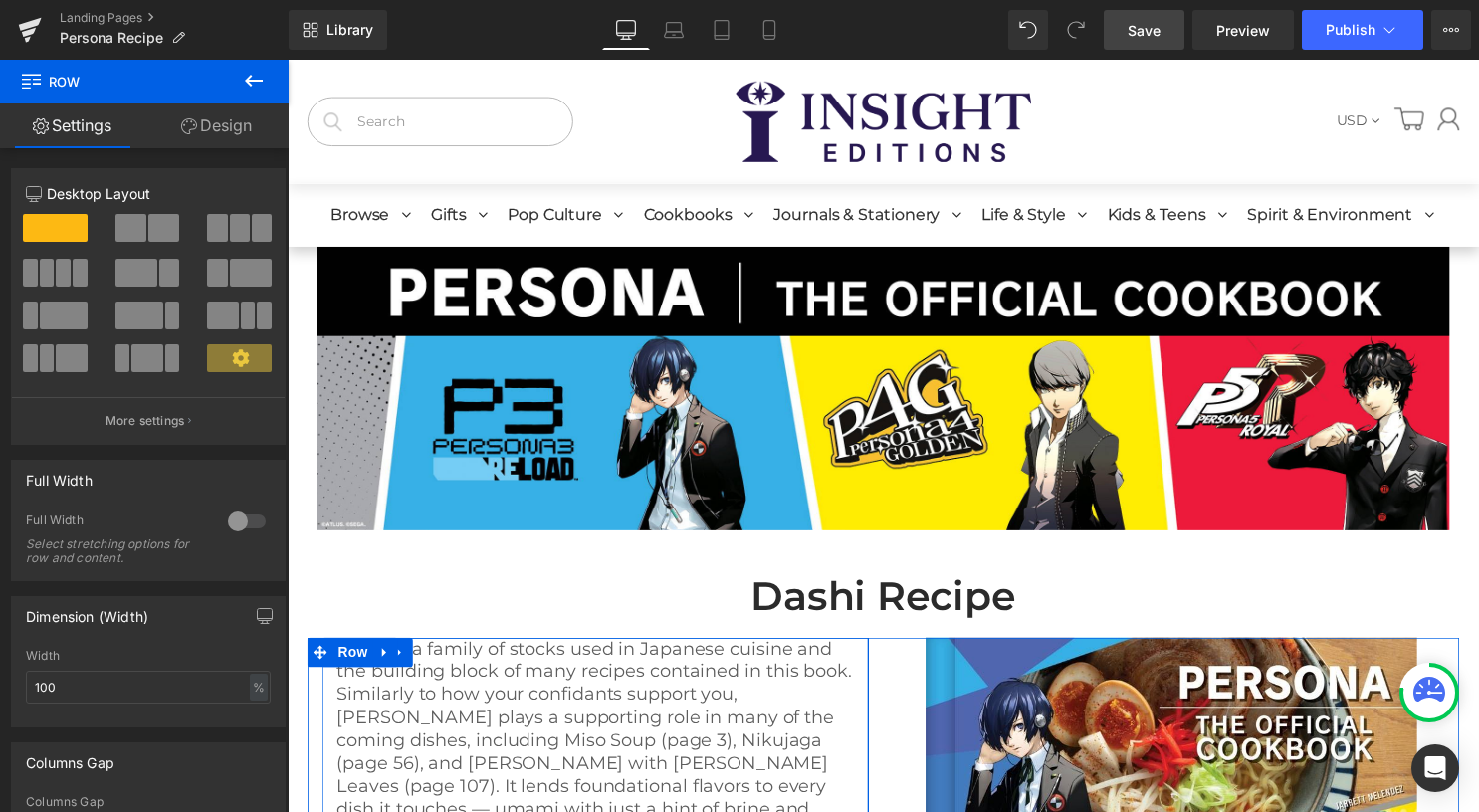 click on "Save" at bounding box center [1144, 30] 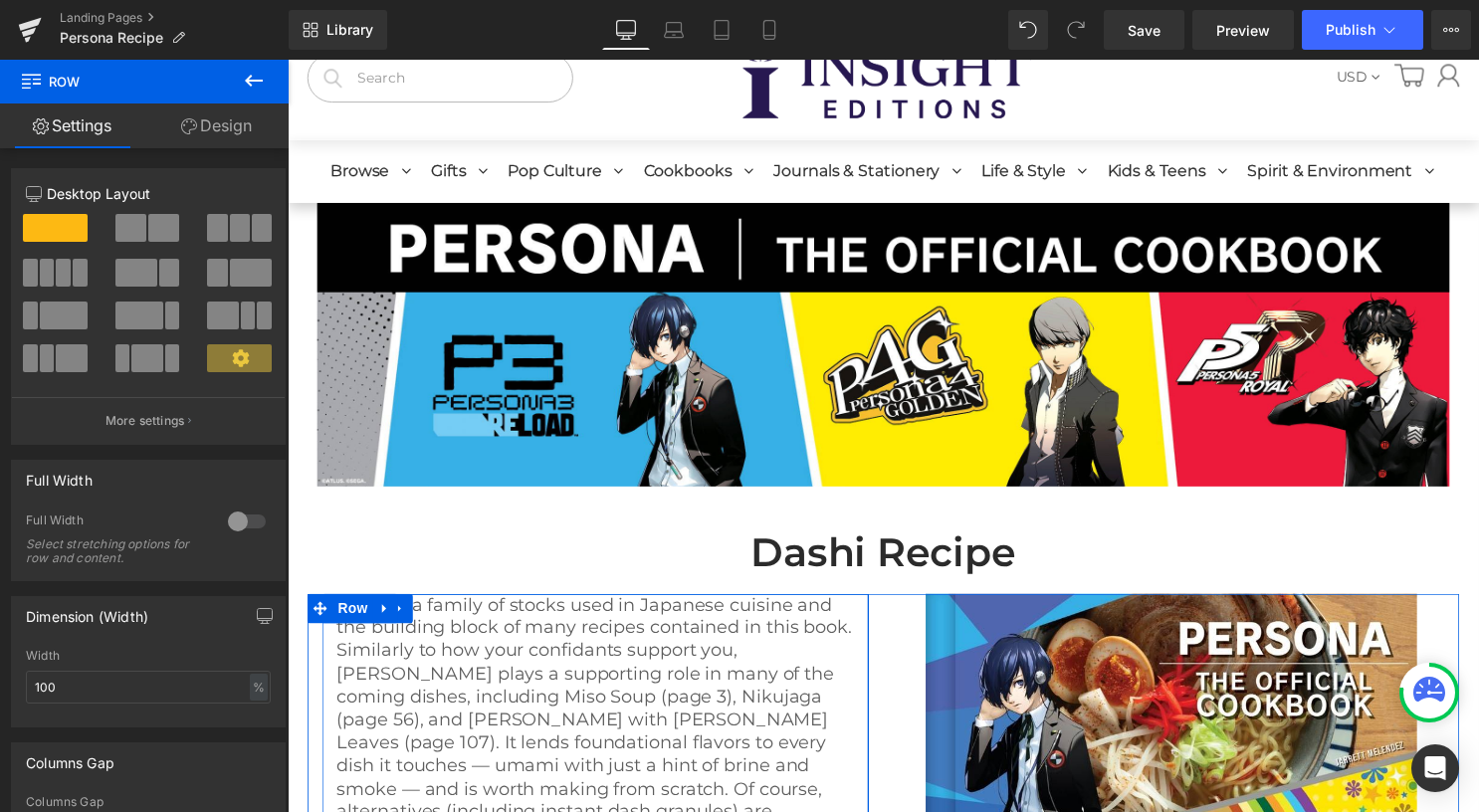 scroll, scrollTop: 0, scrollLeft: 0, axis: both 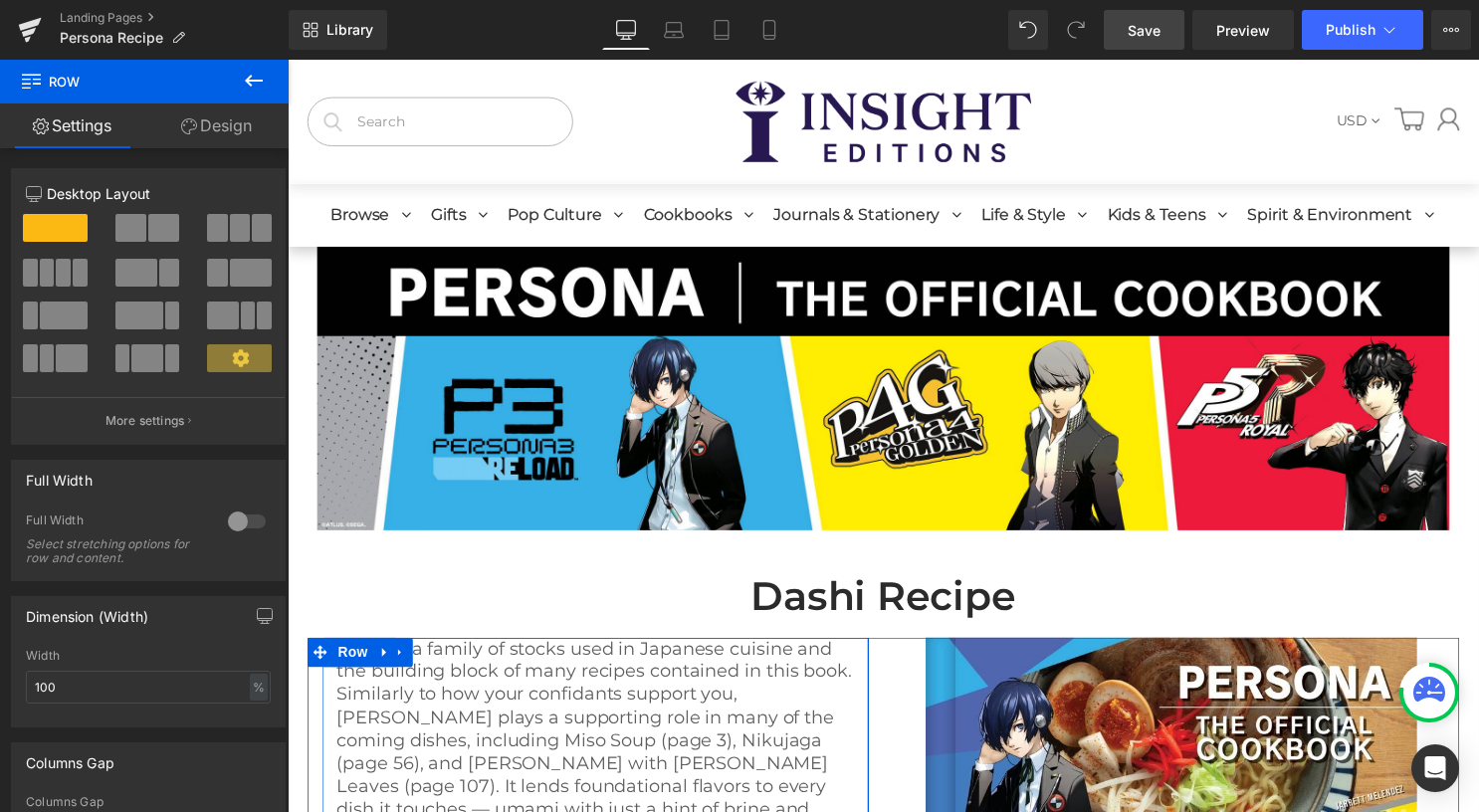 click on "Save" at bounding box center [1144, 30] 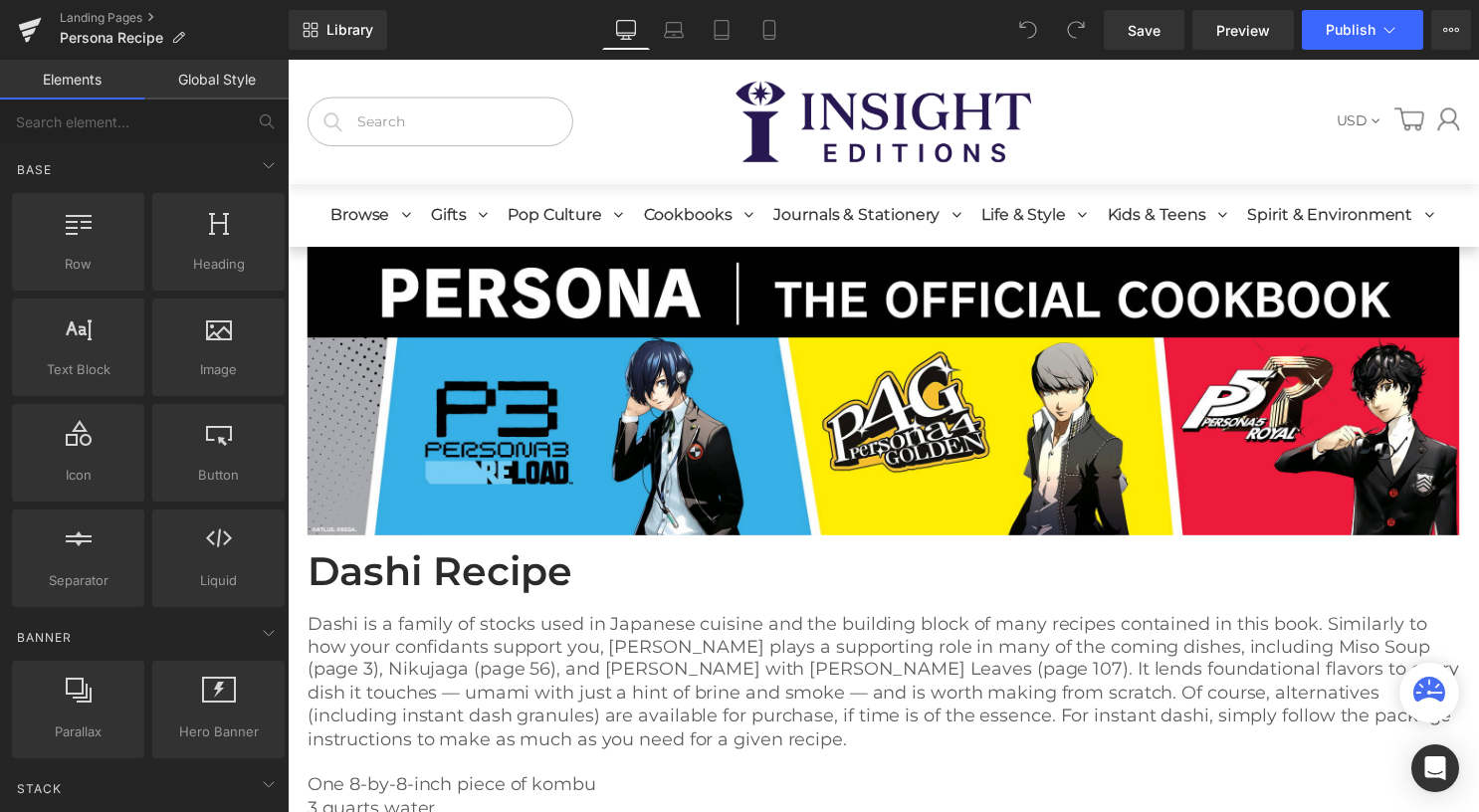 scroll, scrollTop: 0, scrollLeft: 0, axis: both 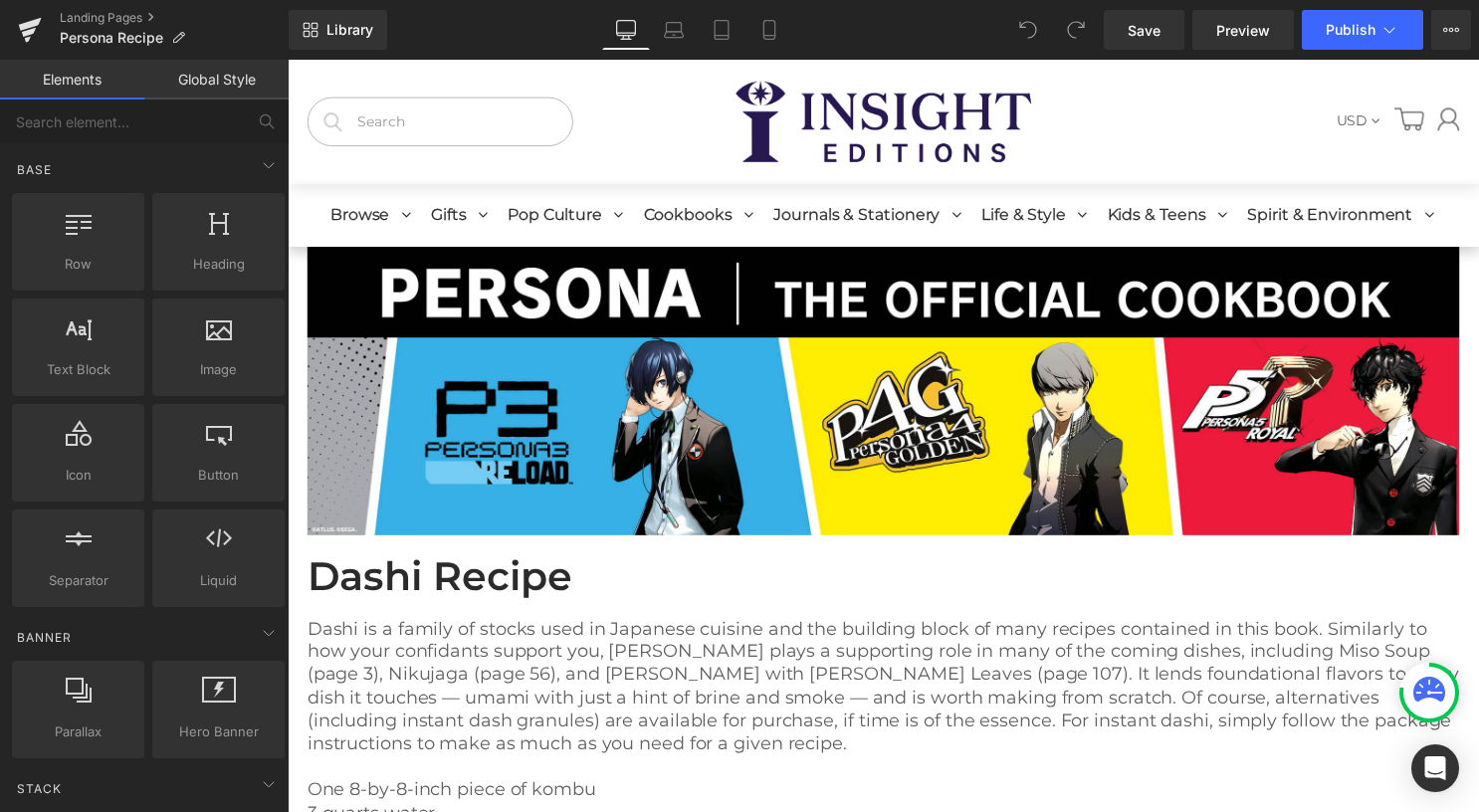 click at bounding box center [890, 394] 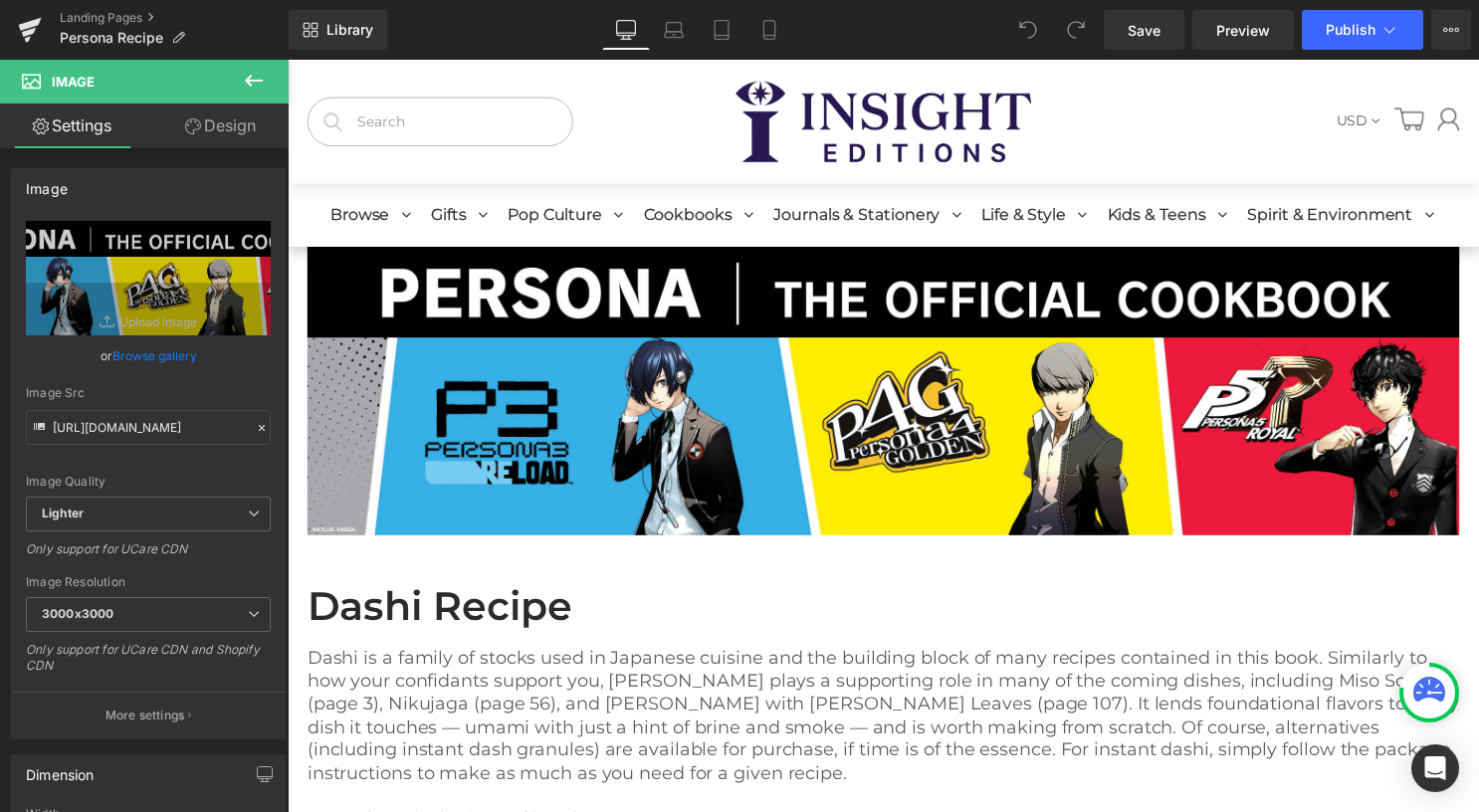 drag, startPoint x: 677, startPoint y: 278, endPoint x: 612, endPoint y: 253, distance: 69.641941 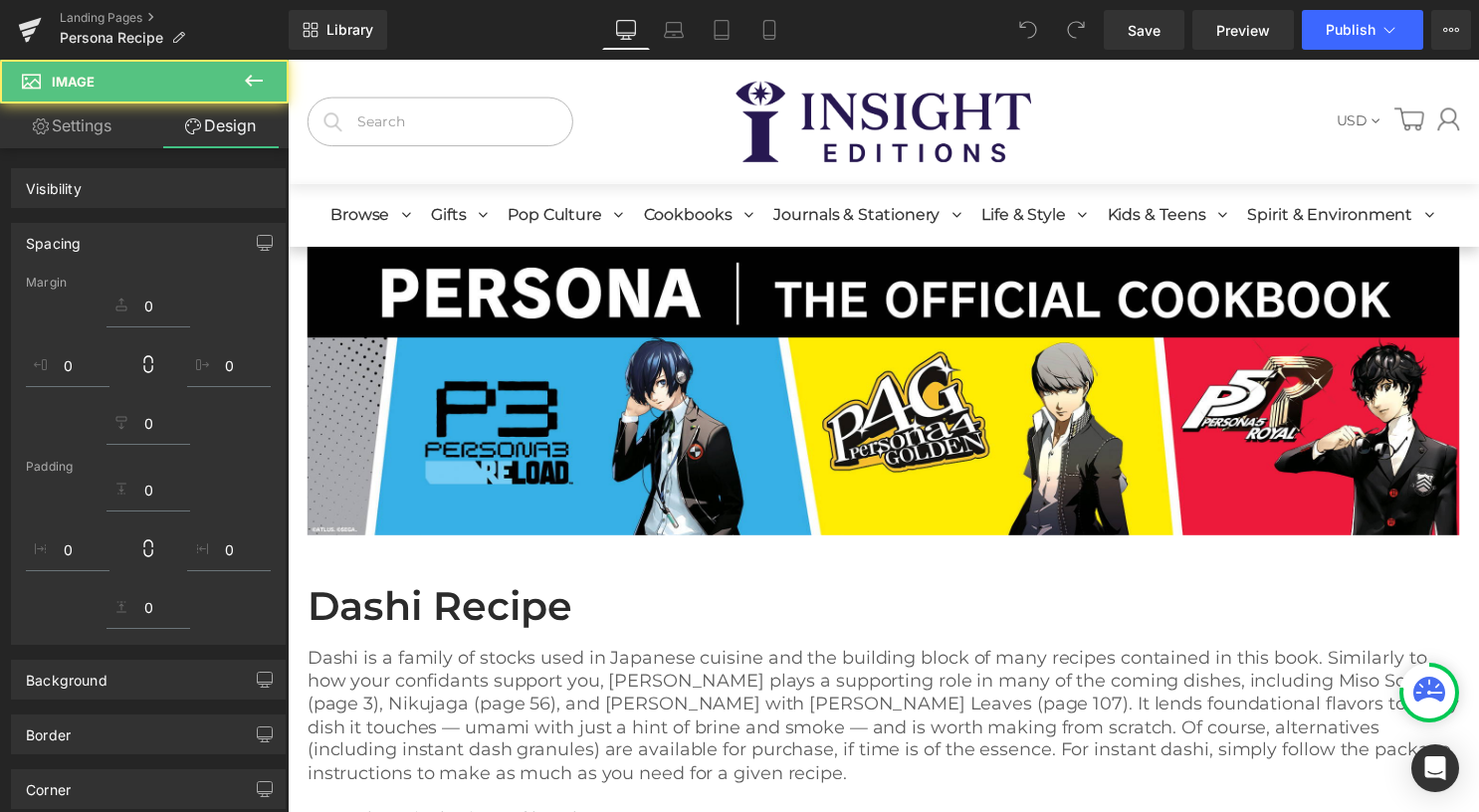 click on "Image         Row" at bounding box center (890, 419) 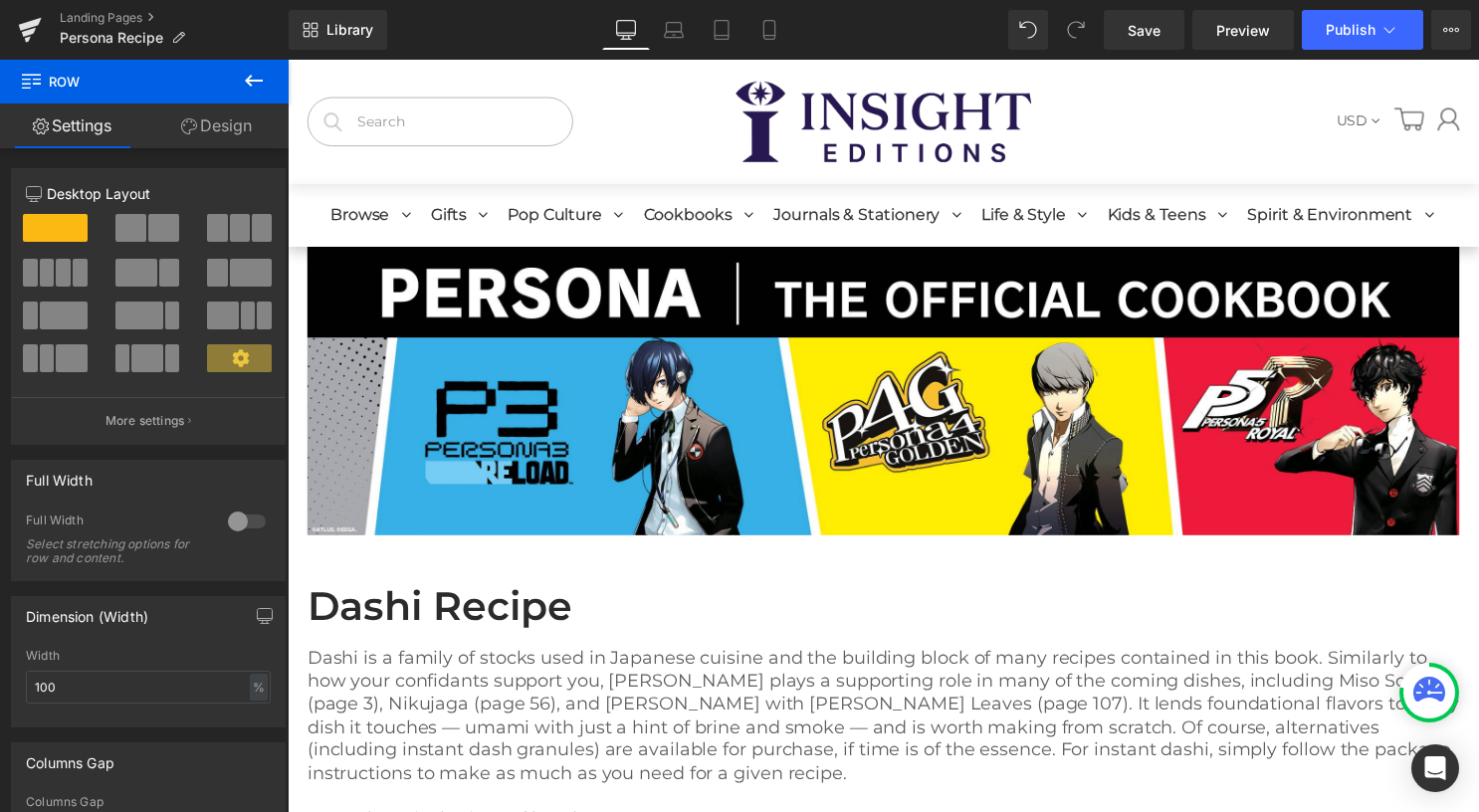 click on "Row" at bounding box center [288, 60] 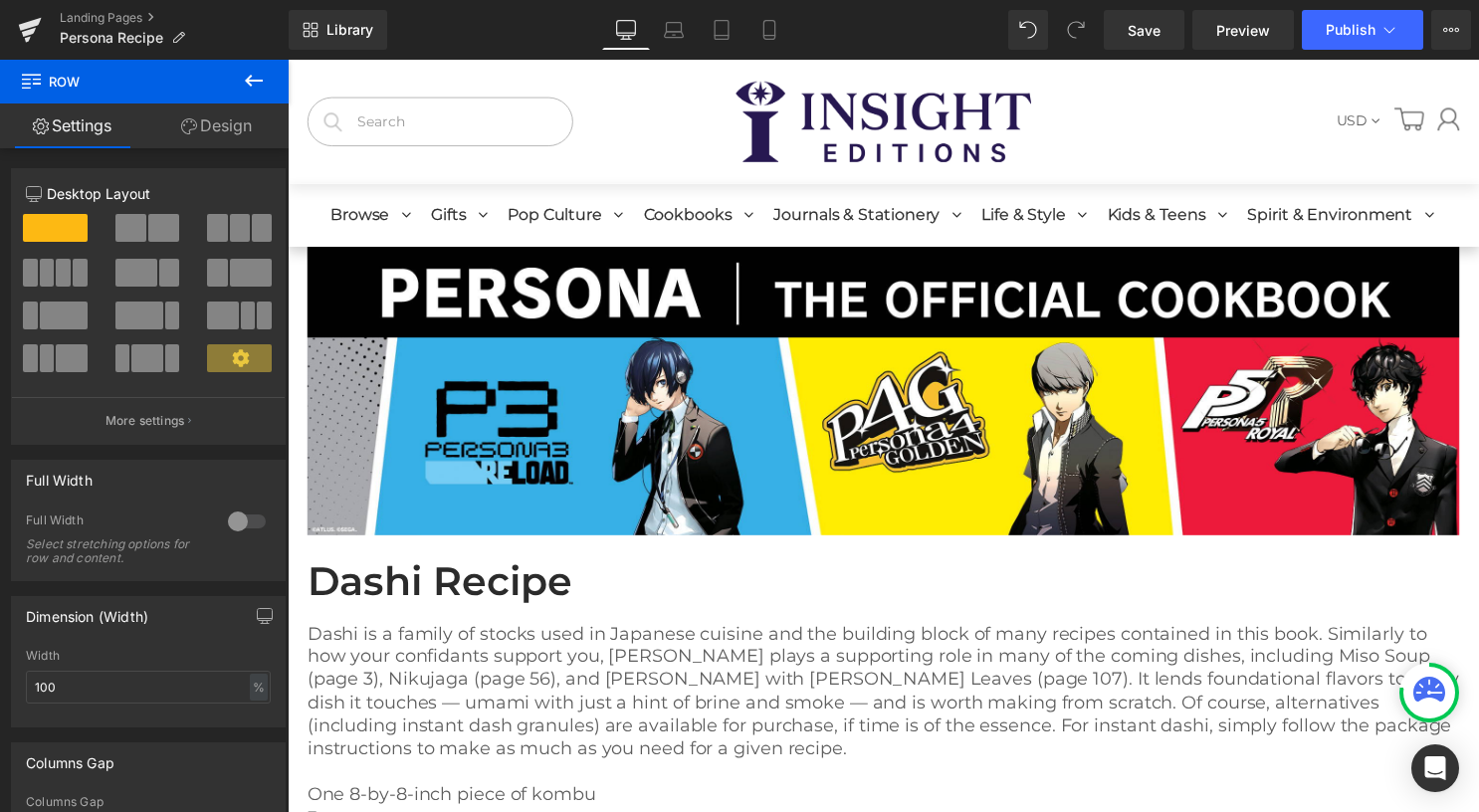 drag, startPoint x: 526, startPoint y: 248, endPoint x: 527, endPoint y: 57, distance: 191.00262 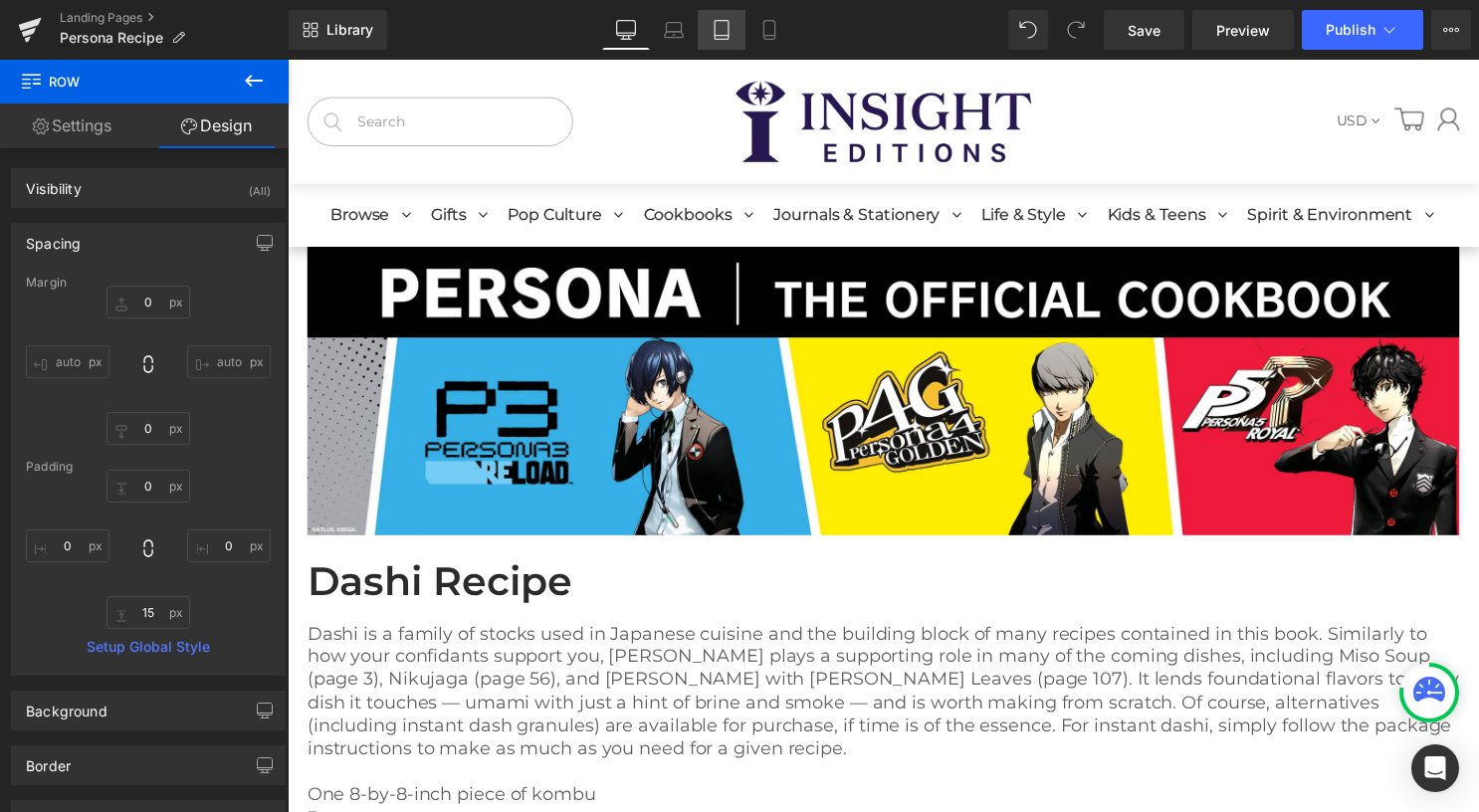 click on "Tablet" at bounding box center (722, 30) 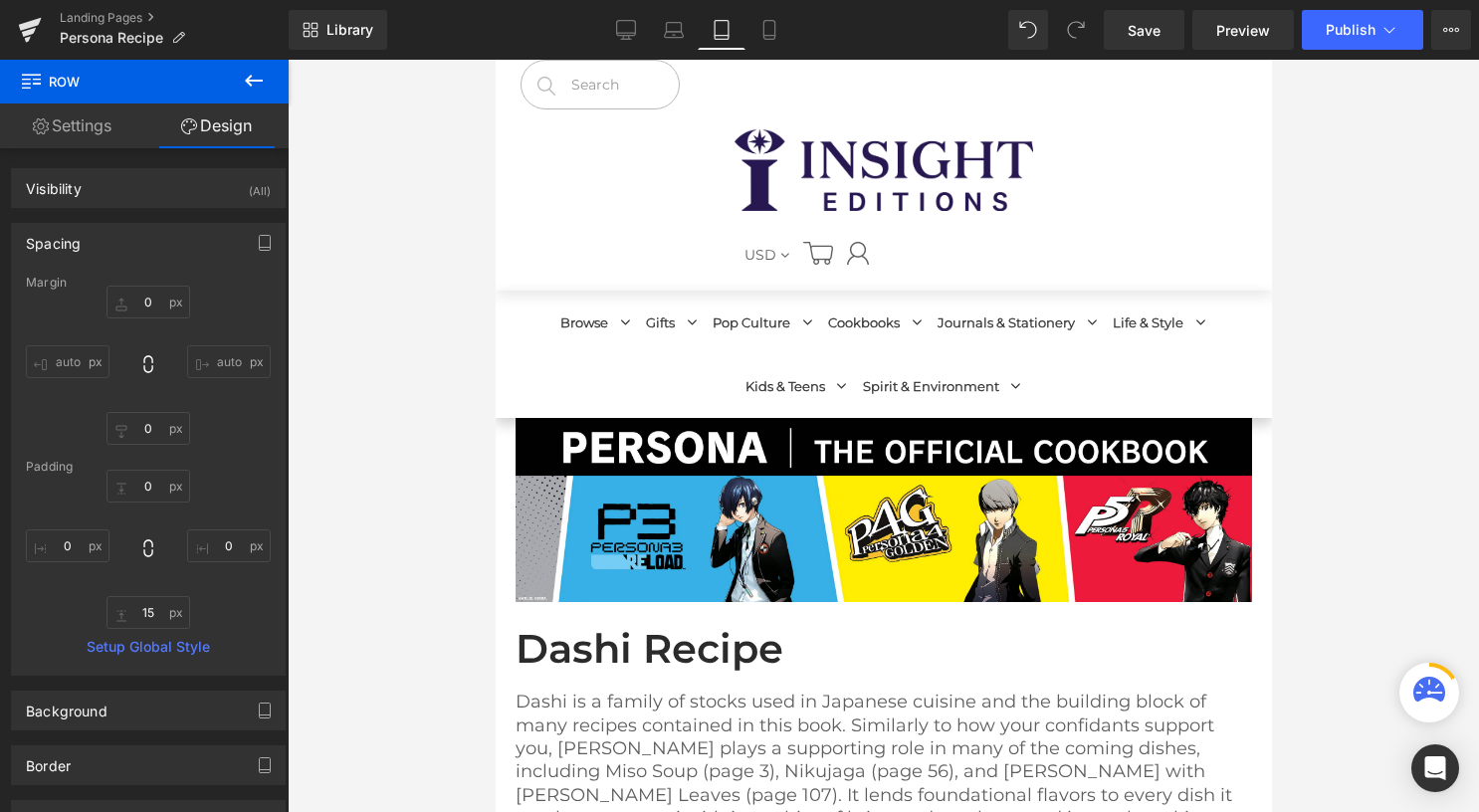 scroll, scrollTop: 169, scrollLeft: 0, axis: vertical 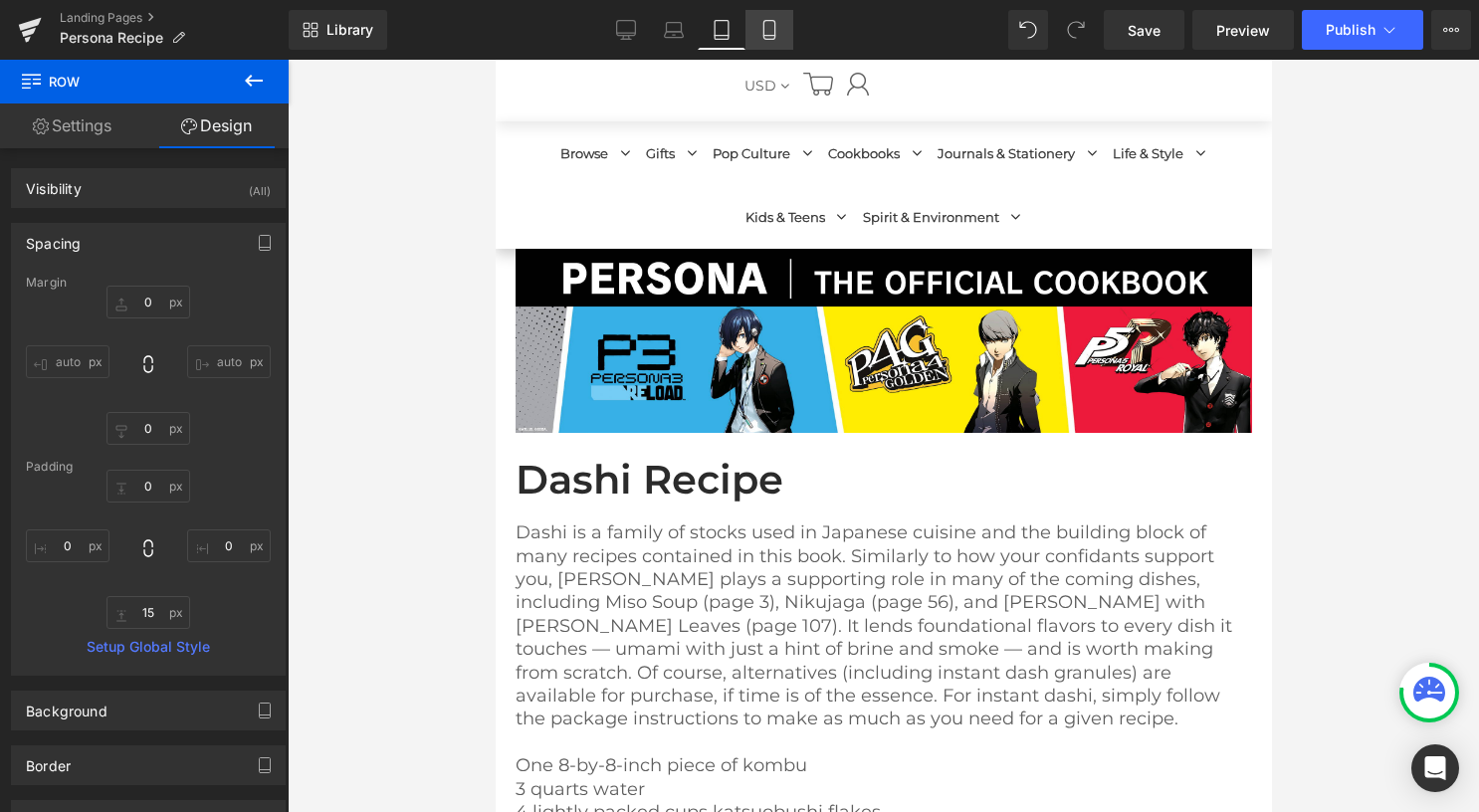 click on "Mobile" at bounding box center [769, 30] 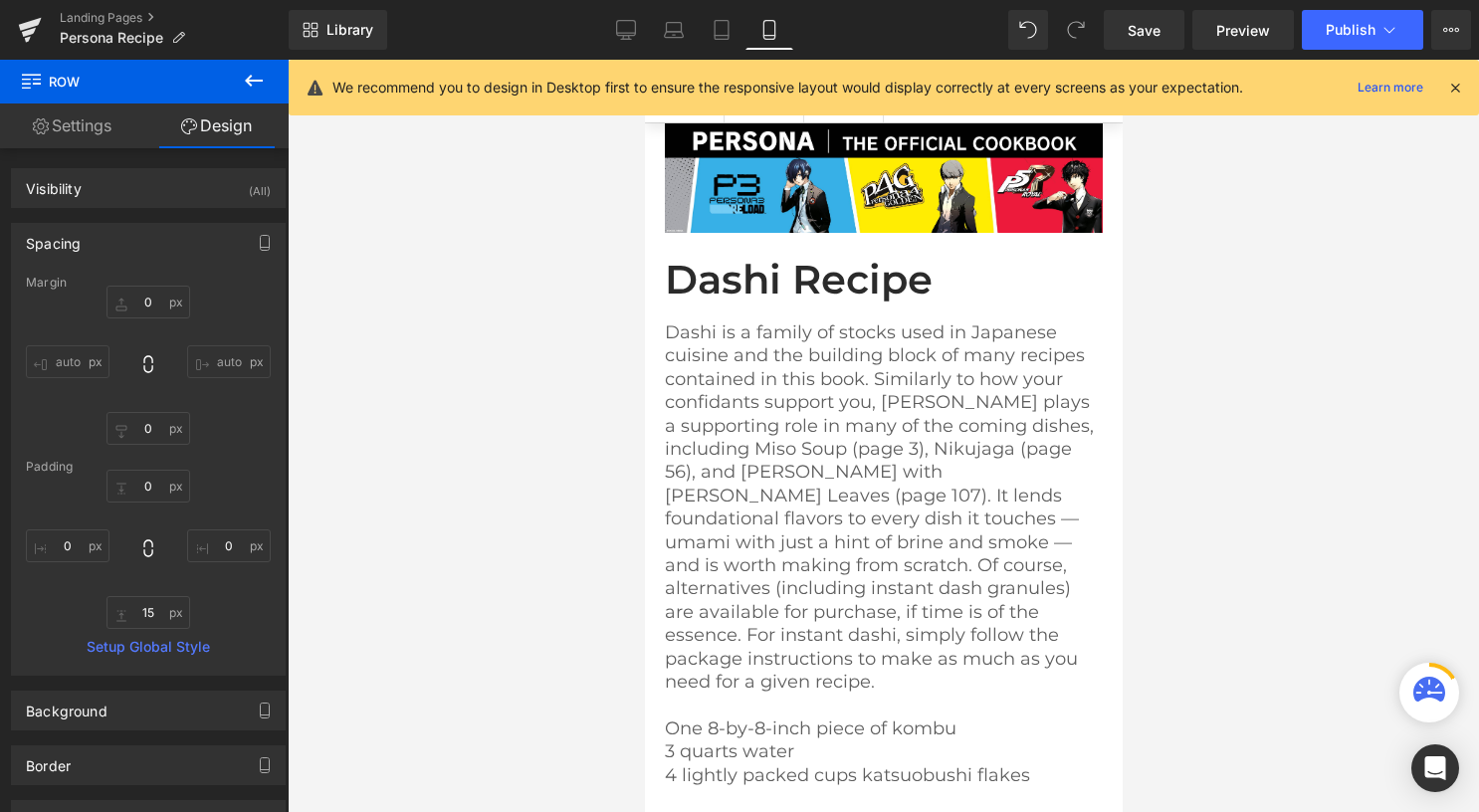 scroll, scrollTop: 43, scrollLeft: 0, axis: vertical 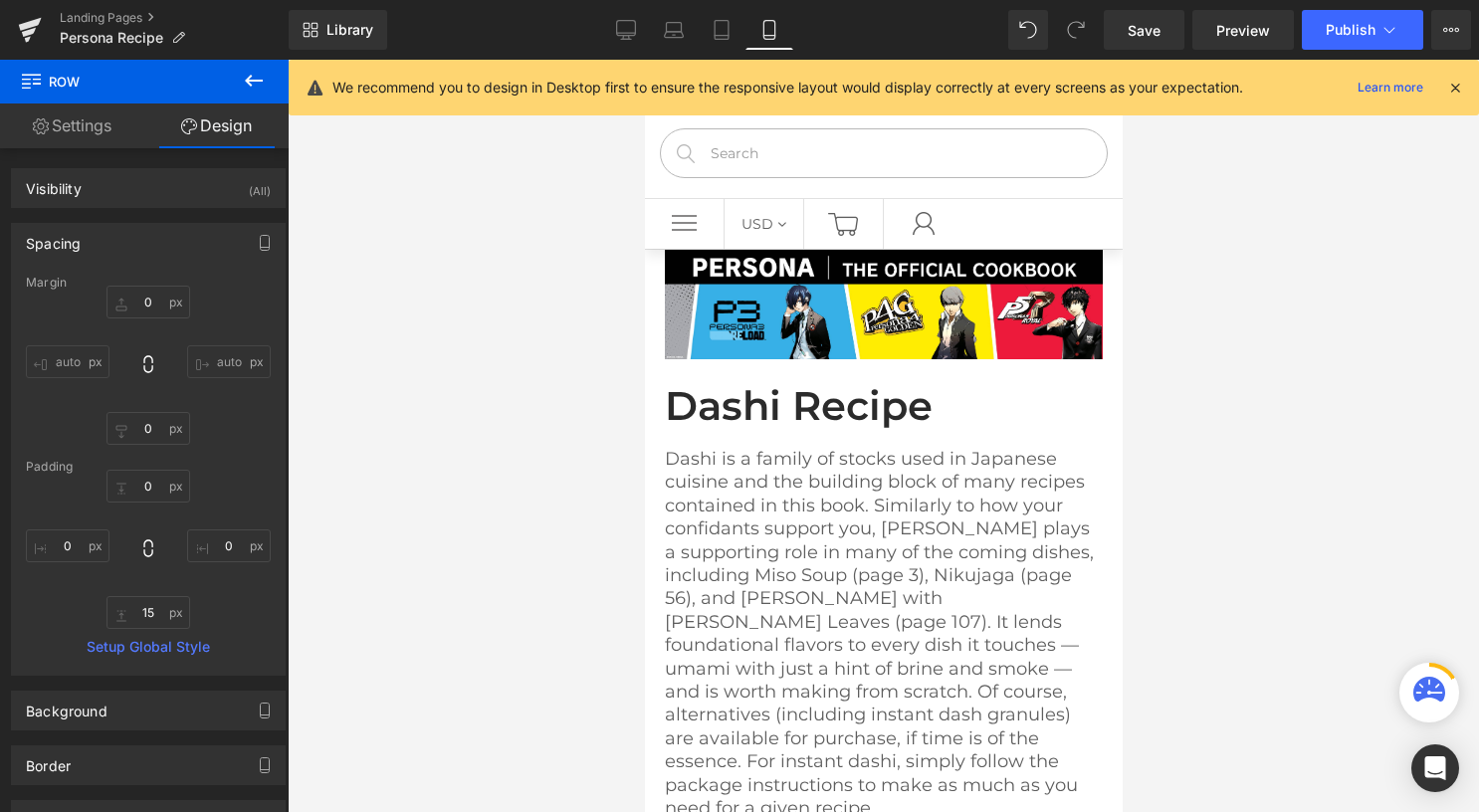 type on "0" 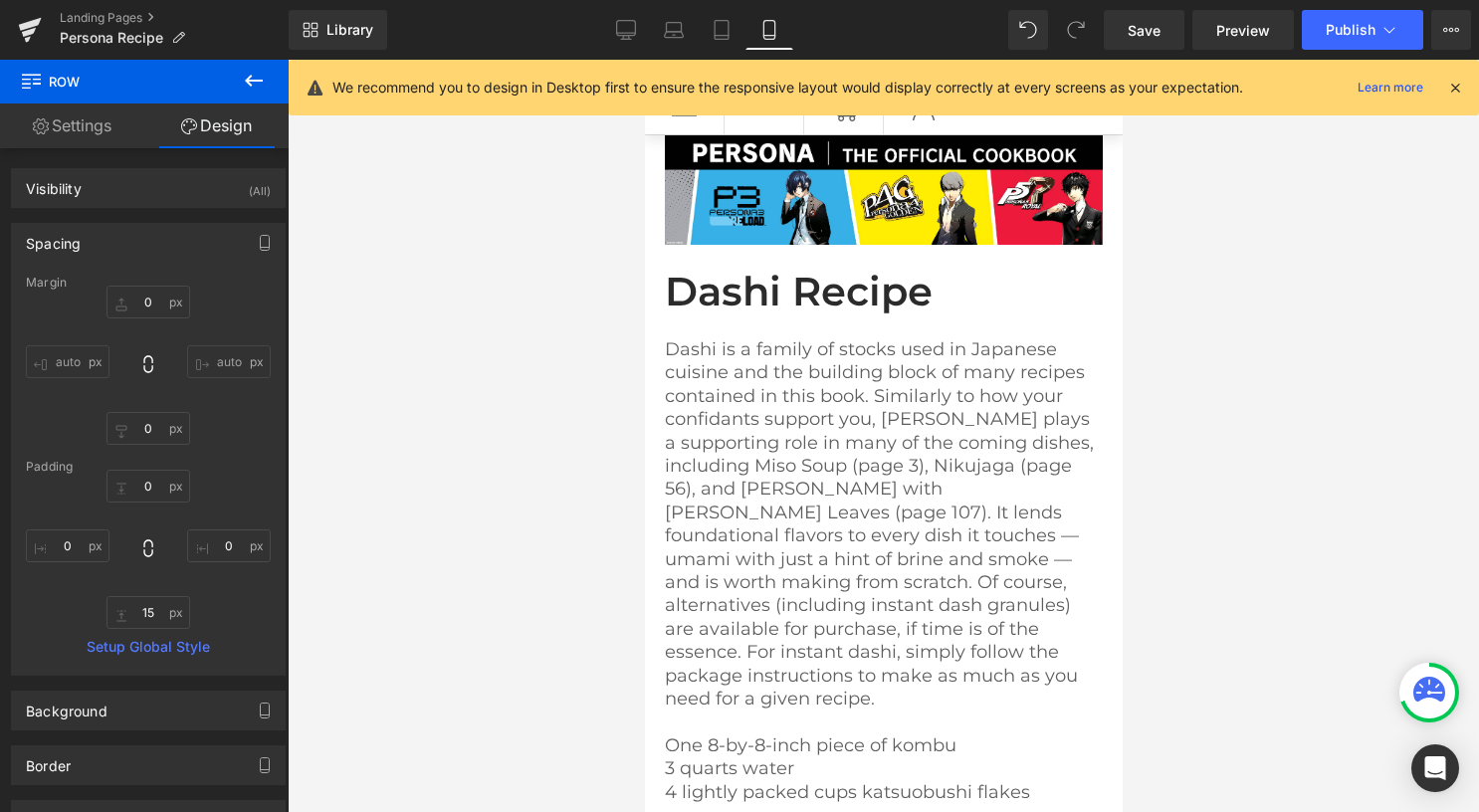 scroll, scrollTop: 0, scrollLeft: 0, axis: both 